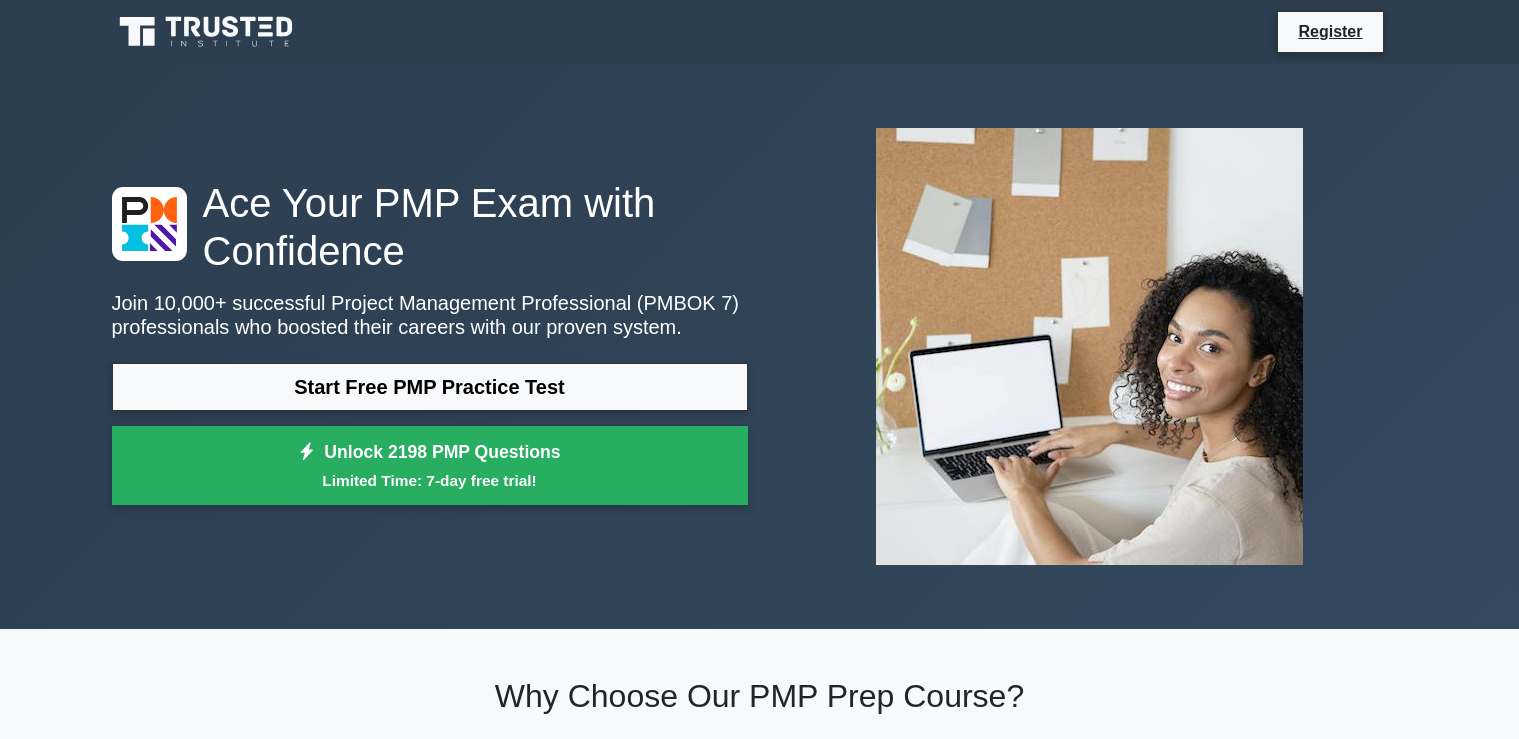 scroll, scrollTop: 0, scrollLeft: 0, axis: both 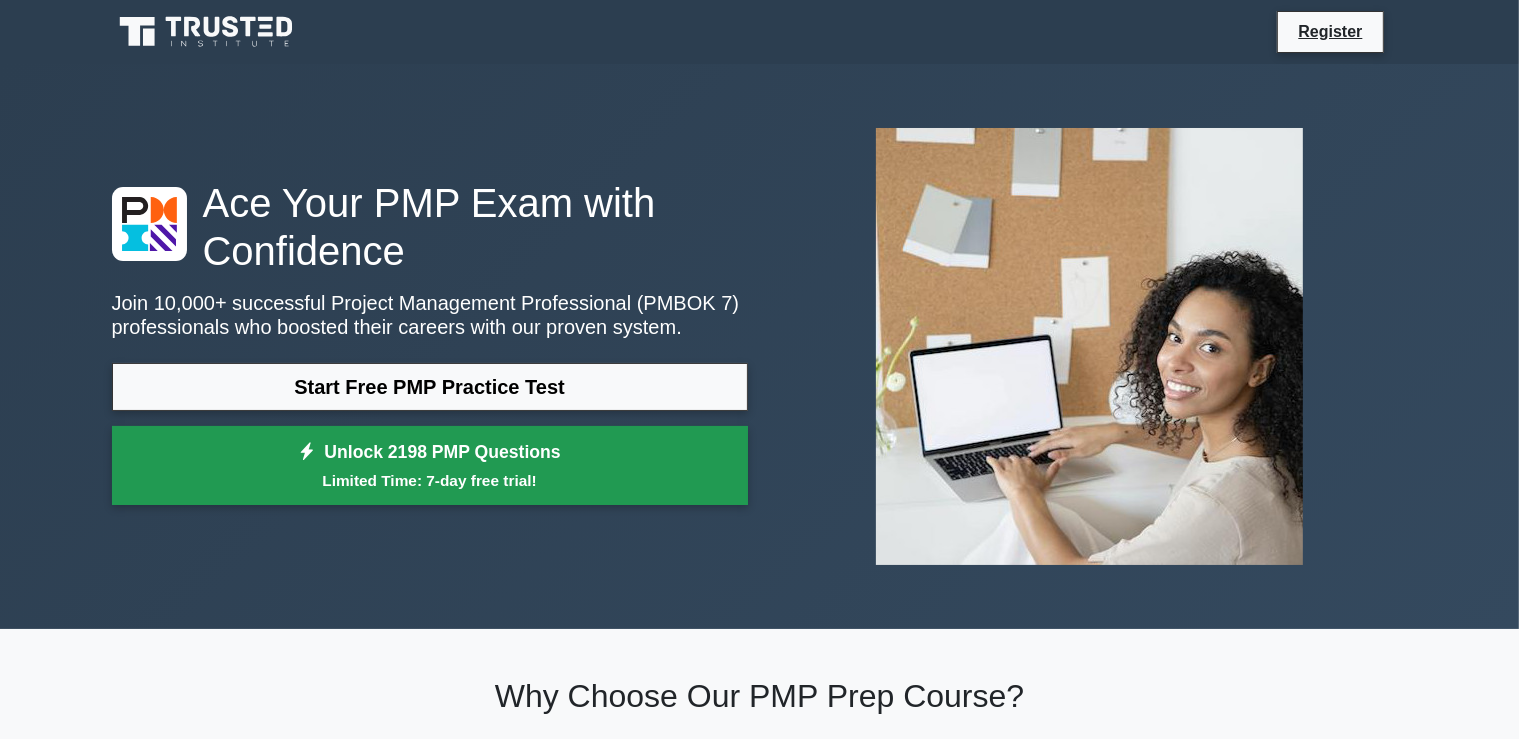click on "Unlock 2198 PMP Questions
Limited Time: 7-day free trial!" at bounding box center (430, 466) 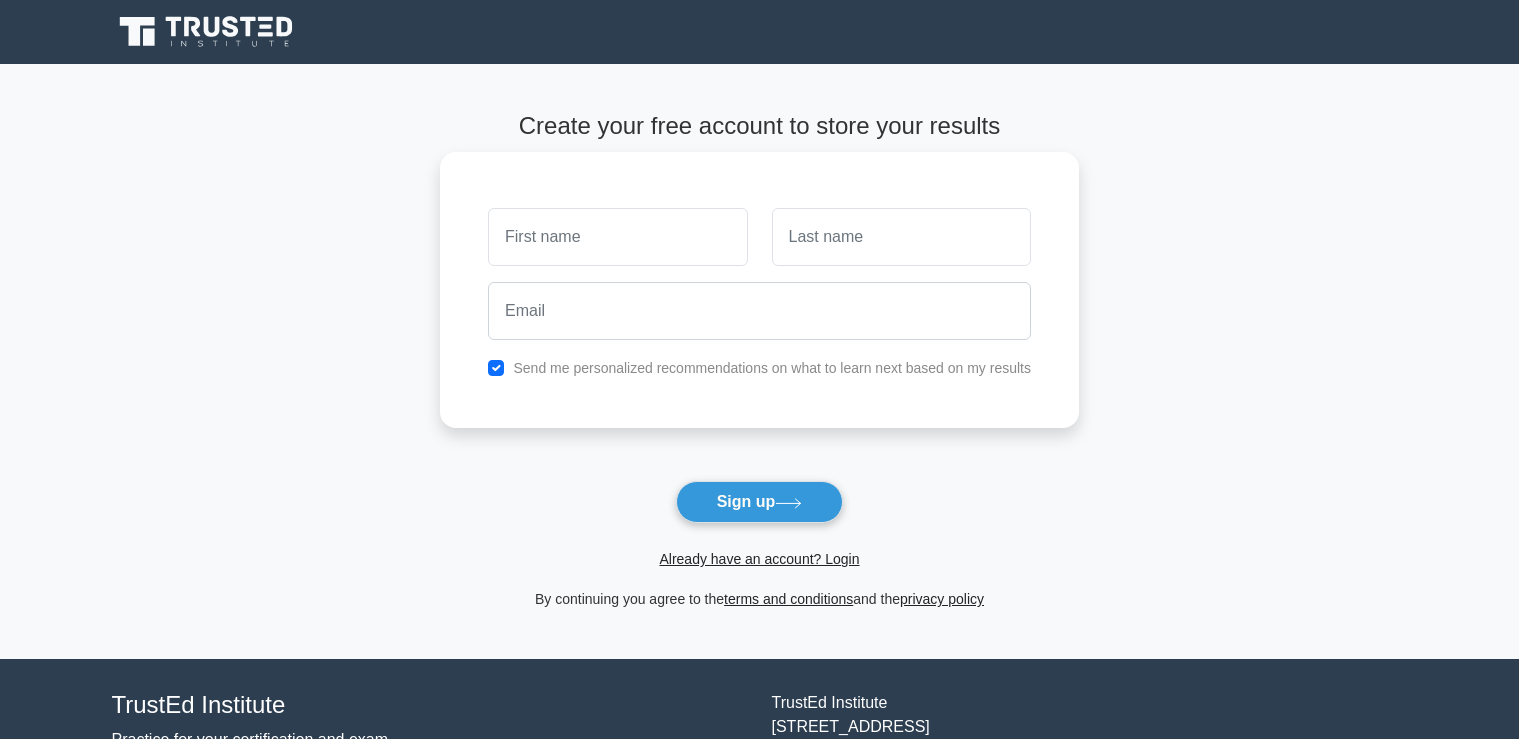 scroll, scrollTop: 0, scrollLeft: 0, axis: both 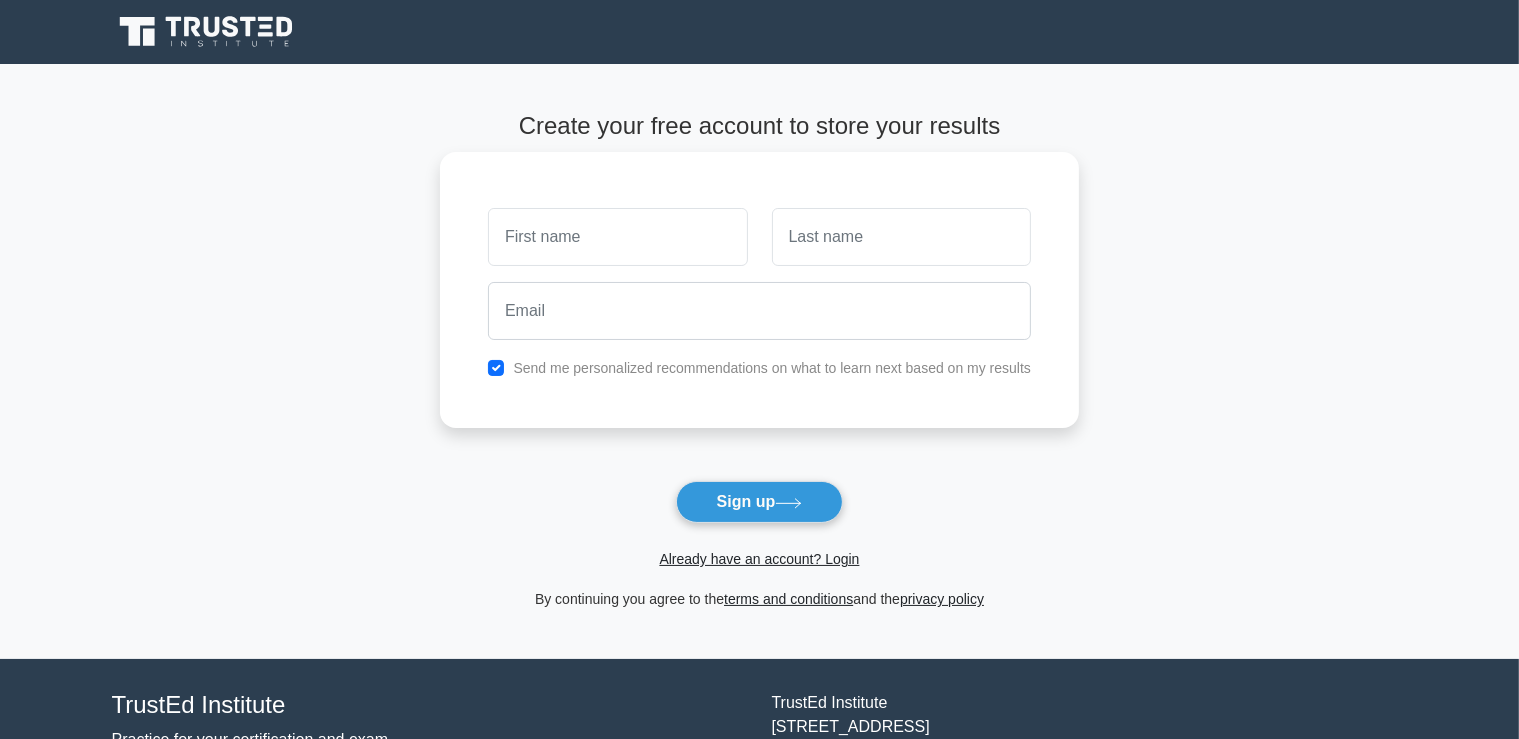 click at bounding box center [617, 237] 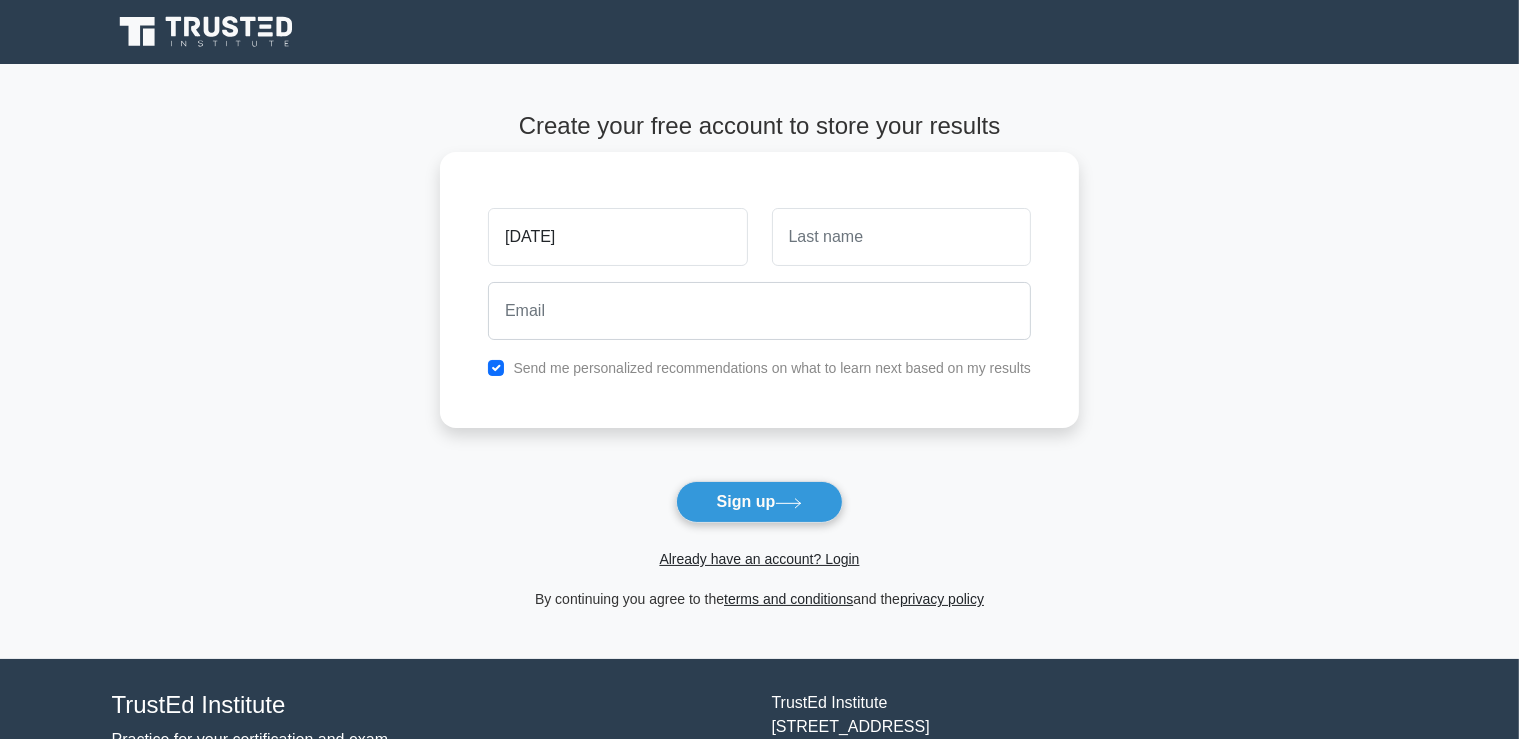 type on "RAJA" 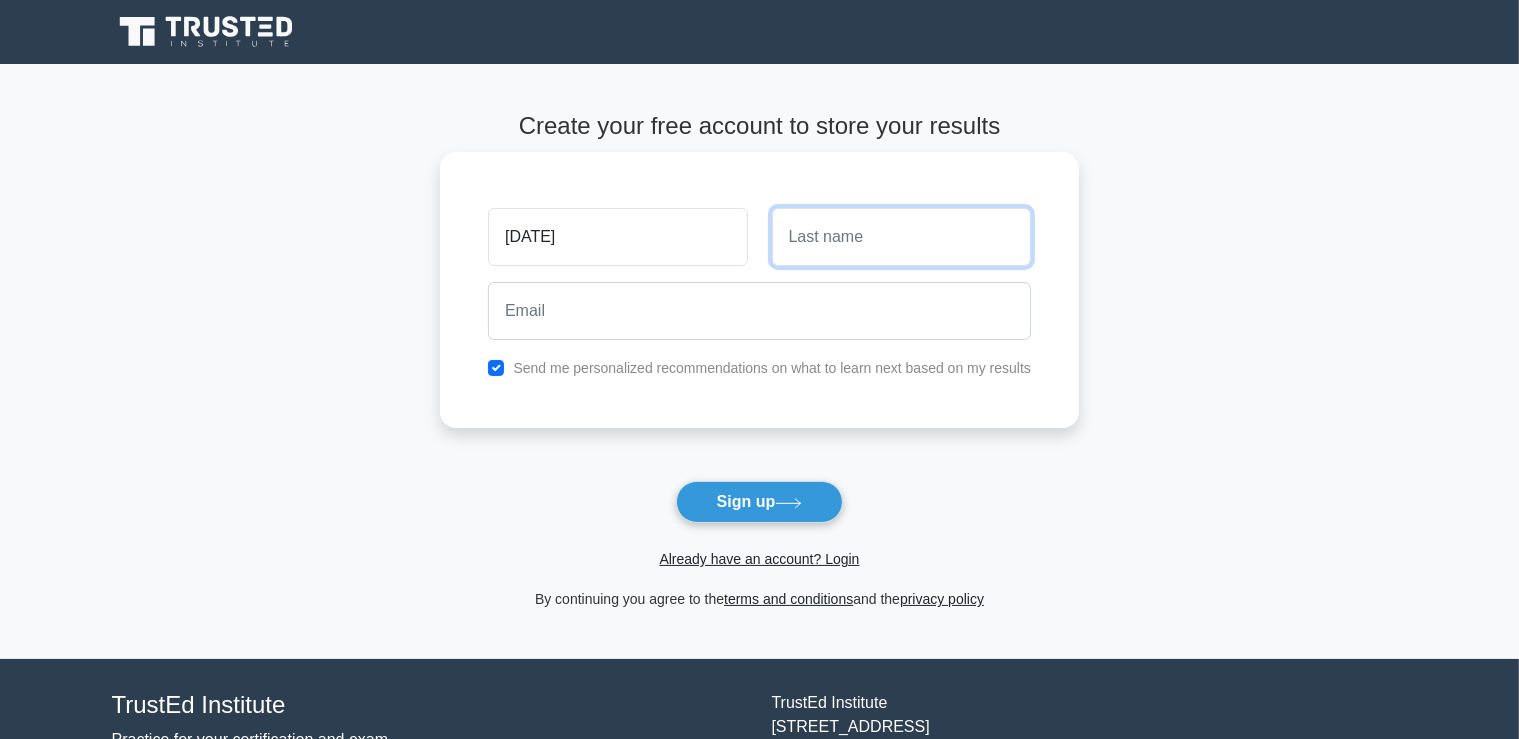 click at bounding box center [901, 237] 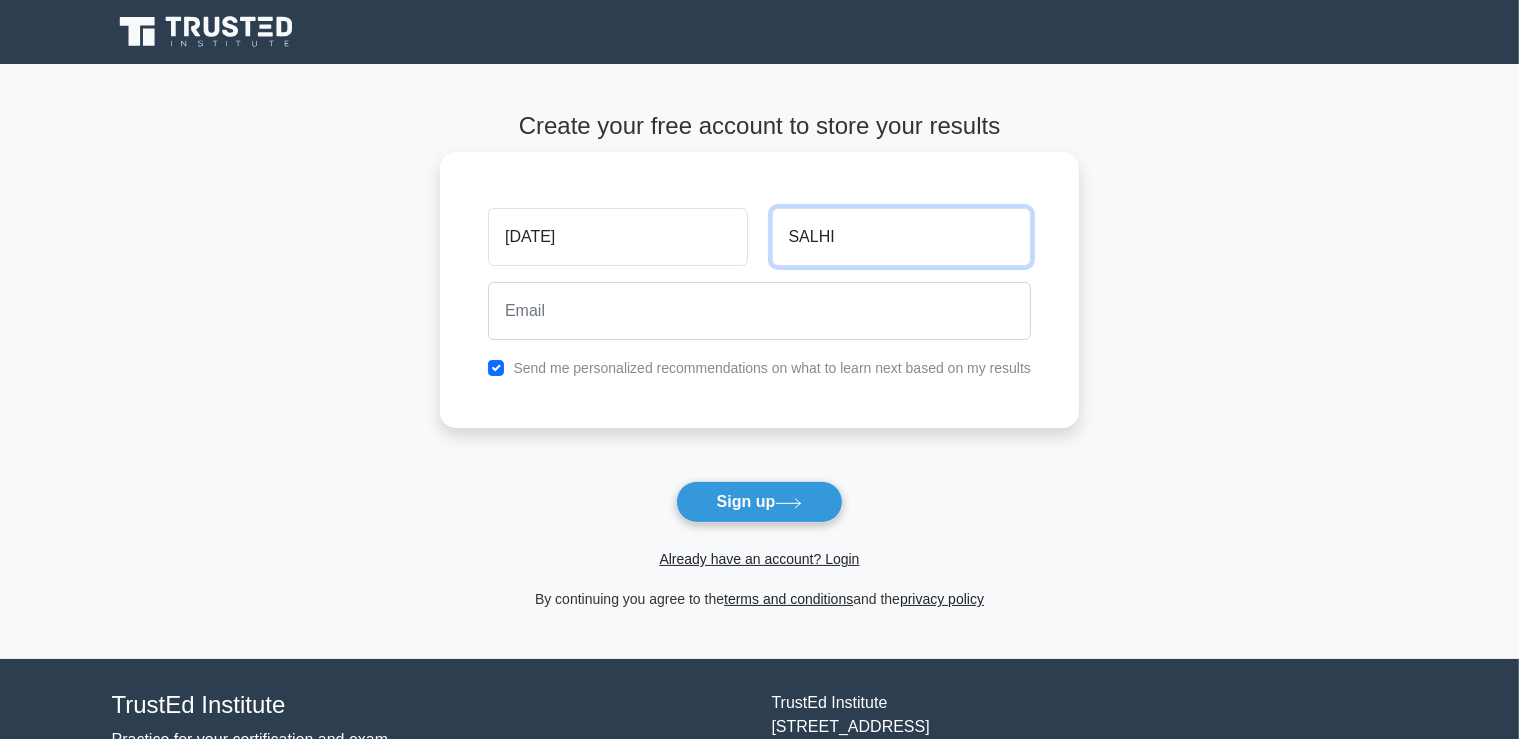 type on "SALHI" 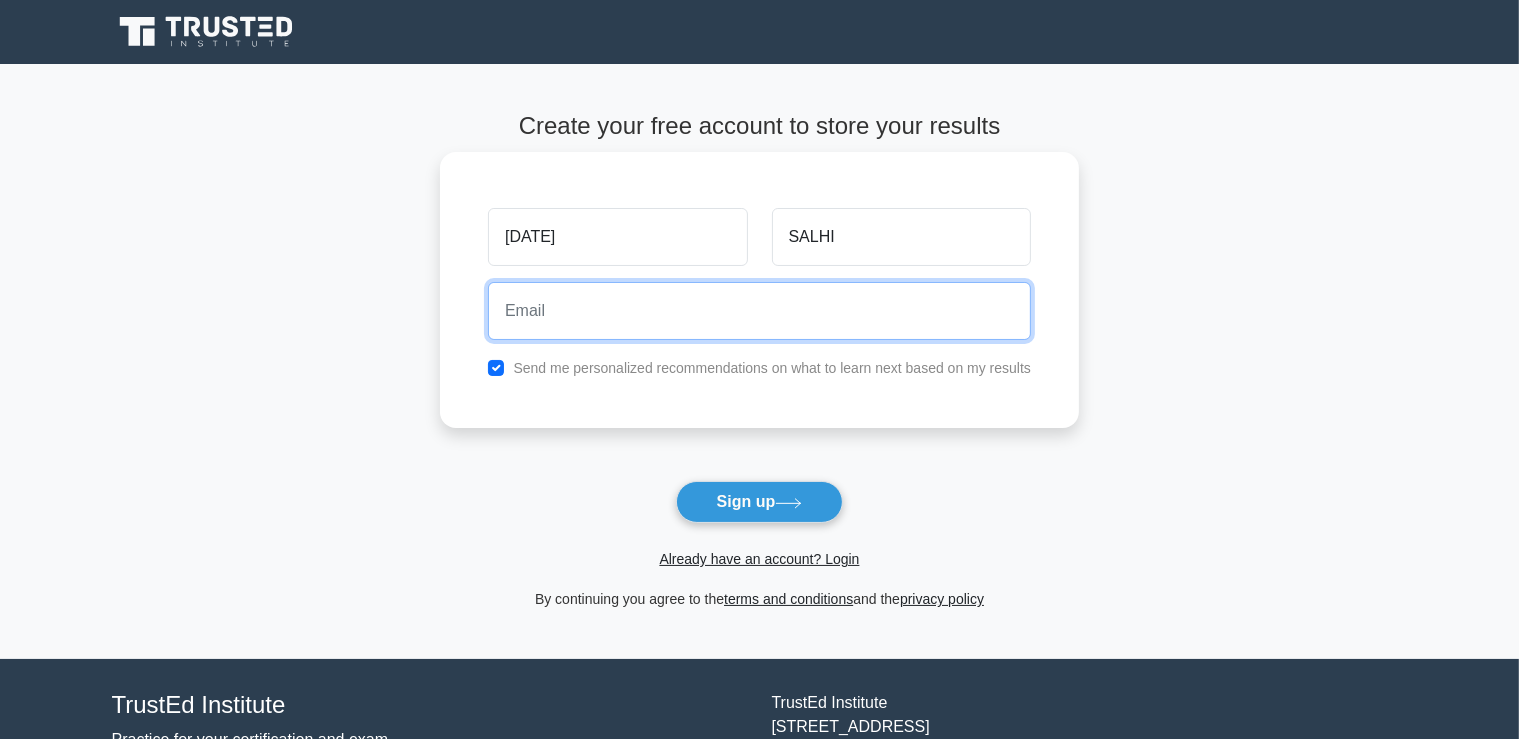 click at bounding box center [759, 311] 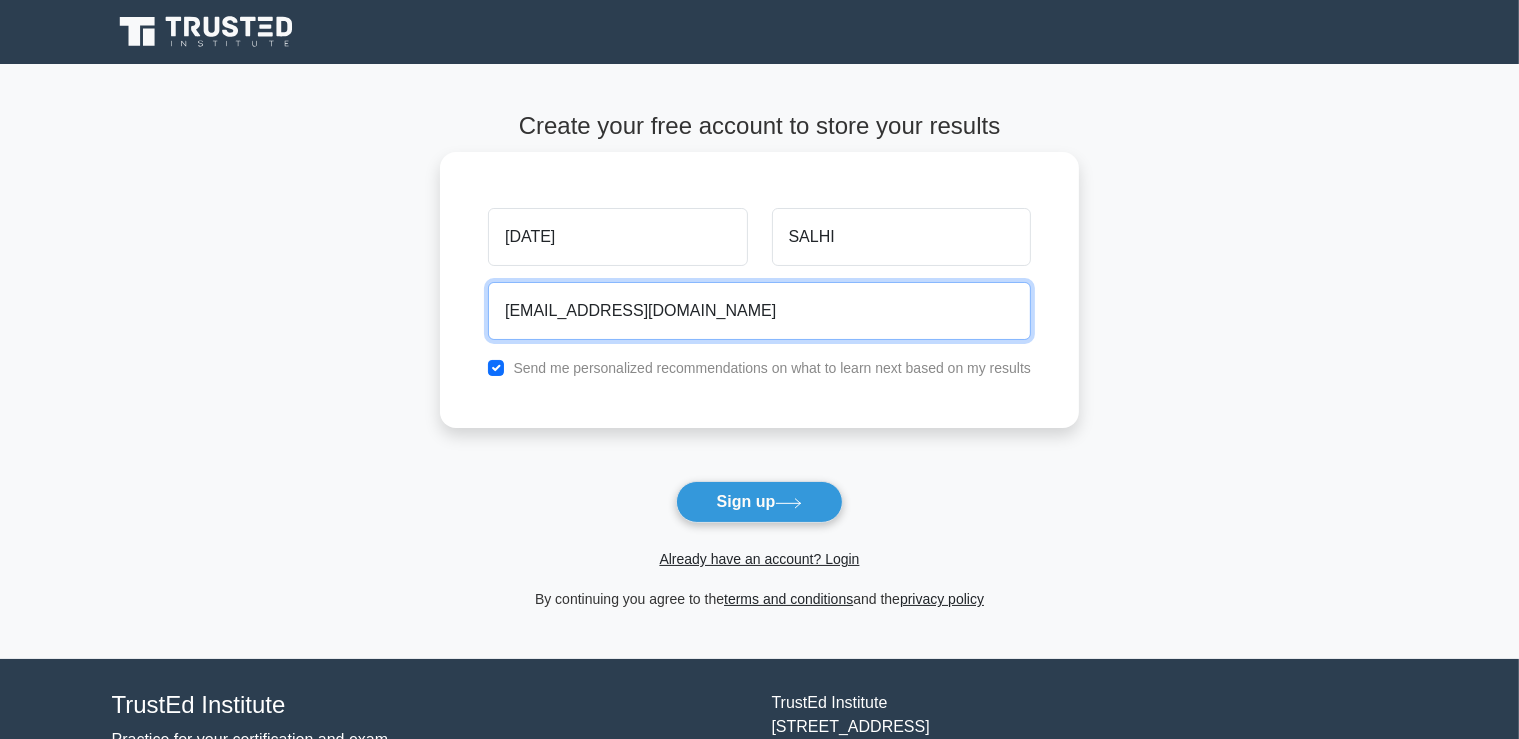 type on "salhiraja91@gmail.com" 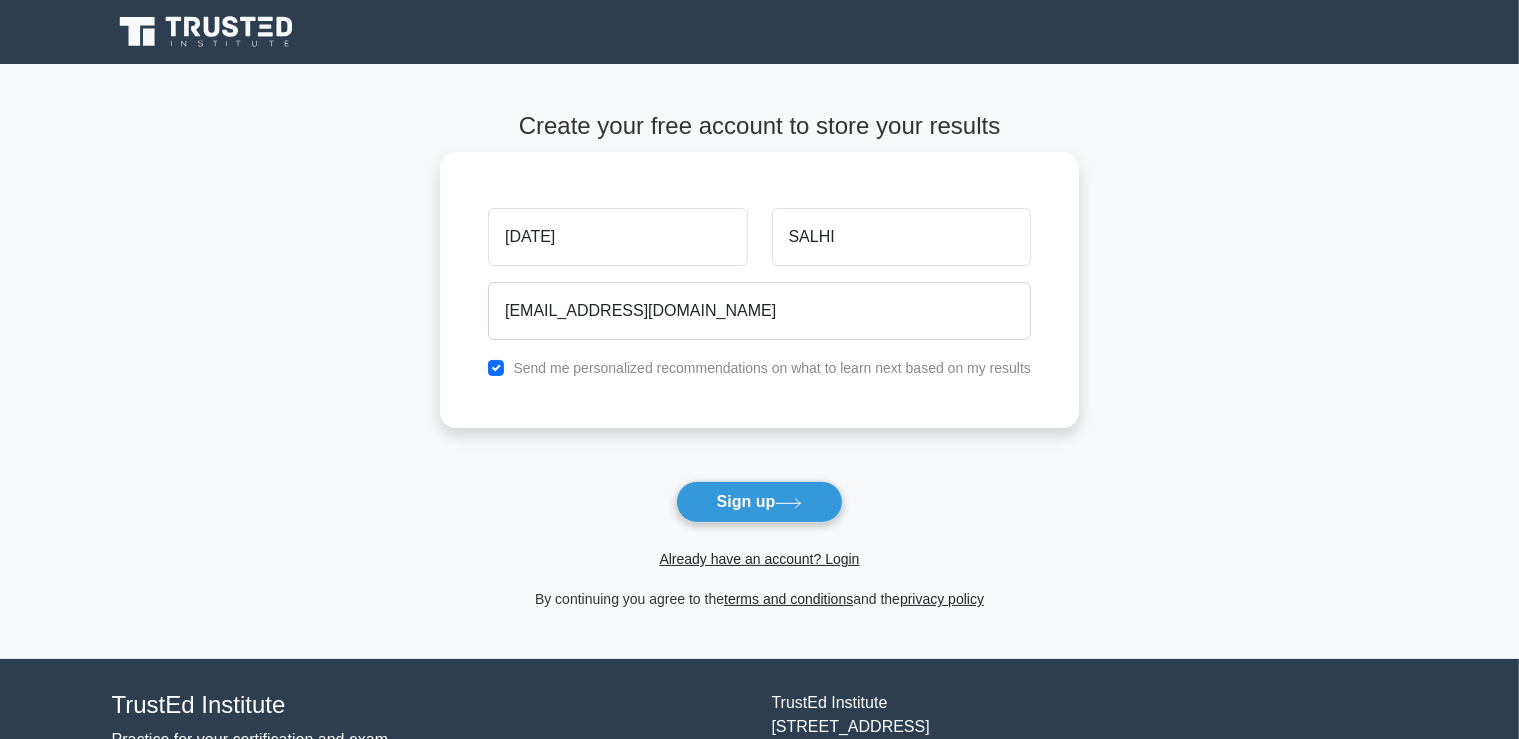 click on "Send me personalized recommendations on what to learn next based on my results" at bounding box center [772, 368] 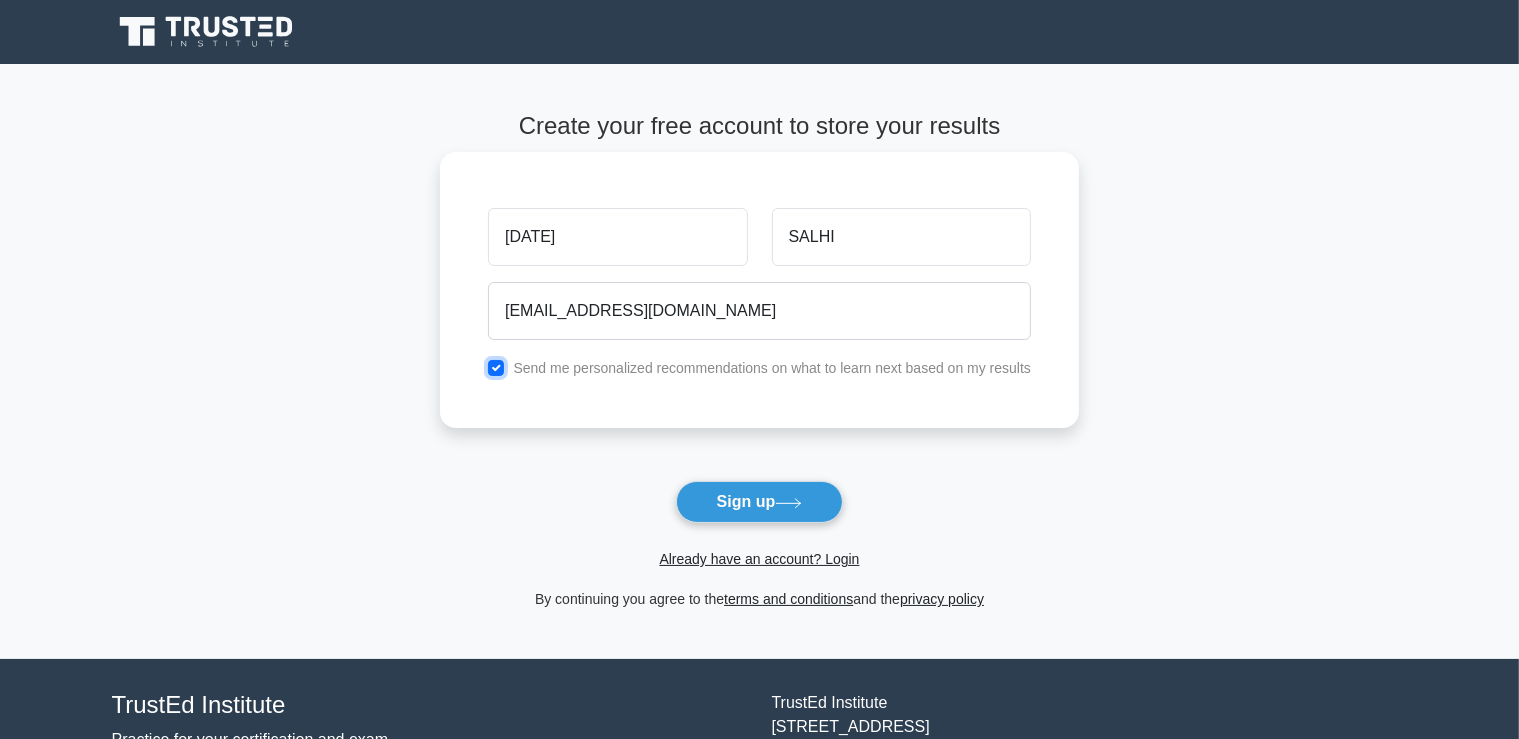 click at bounding box center (496, 368) 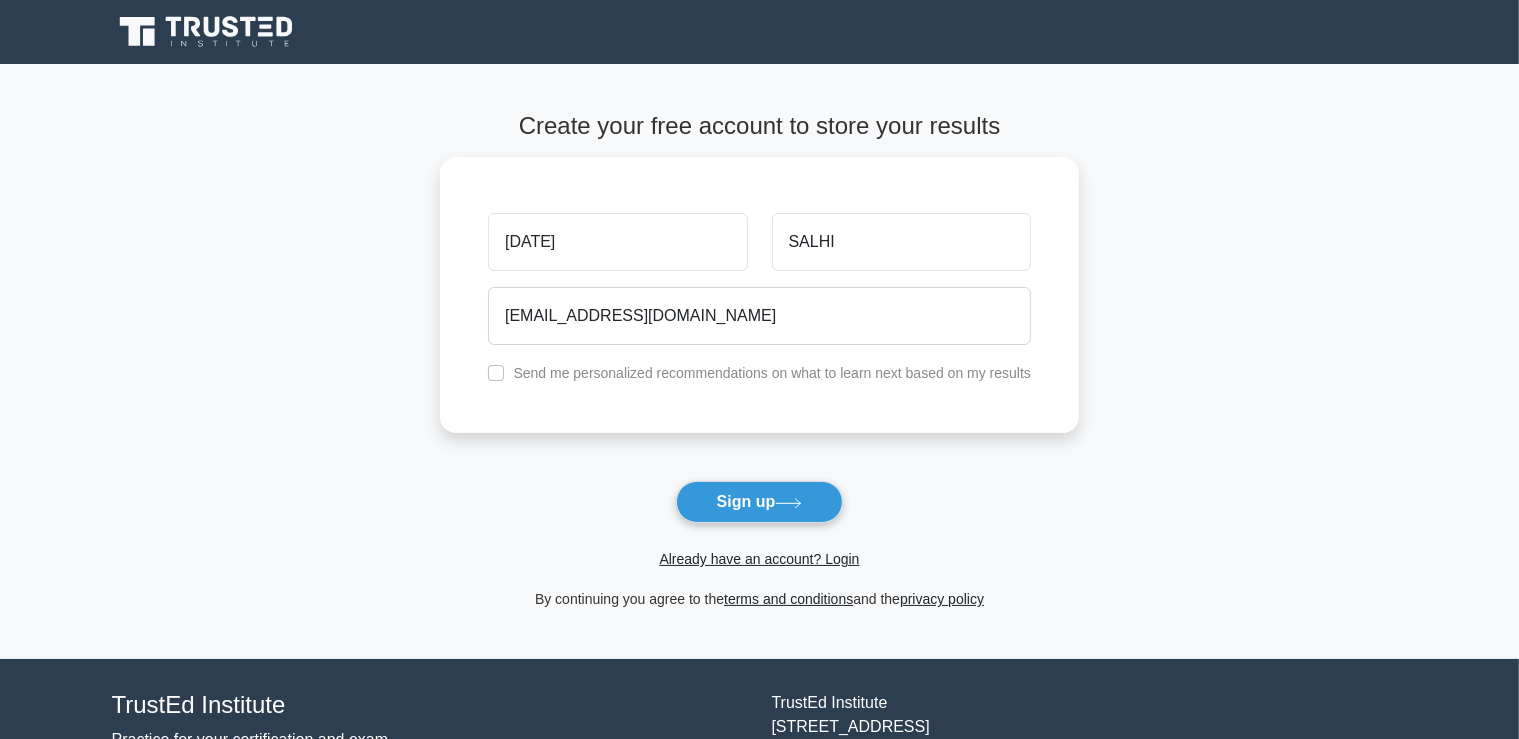 drag, startPoint x: 762, startPoint y: 499, endPoint x: 882, endPoint y: 502, distance: 120.03749 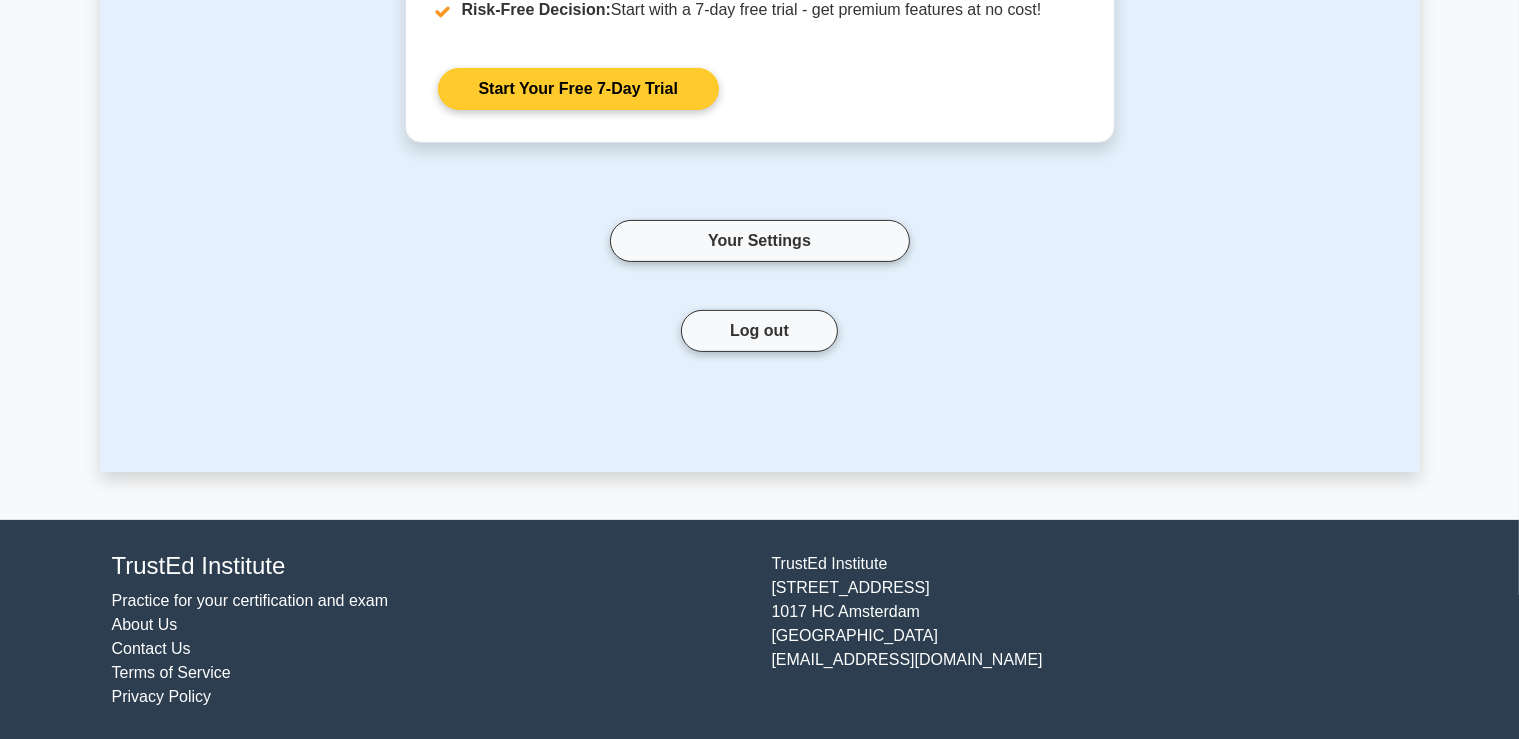 scroll, scrollTop: 0, scrollLeft: 0, axis: both 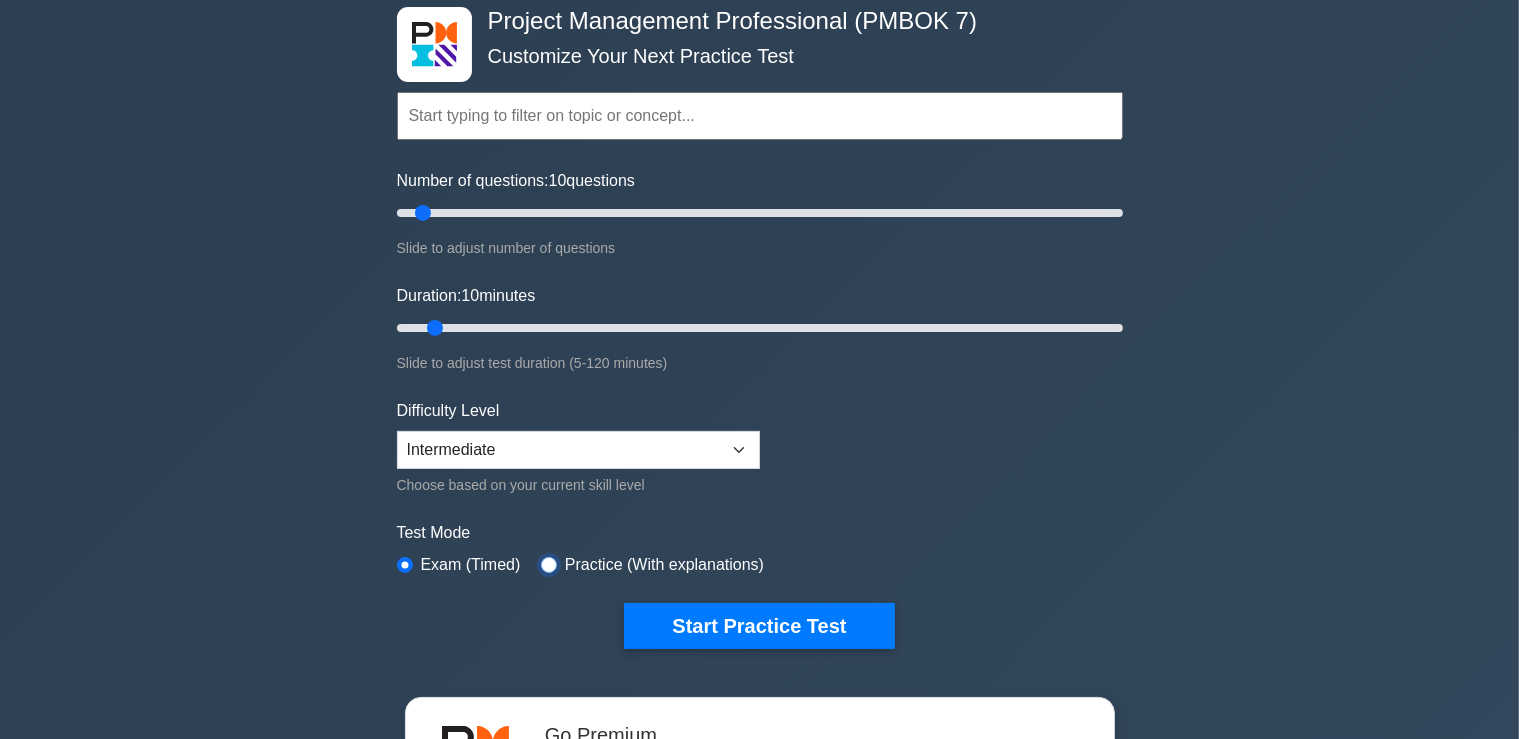 click on "Practice (With explanations)" at bounding box center (652, 565) 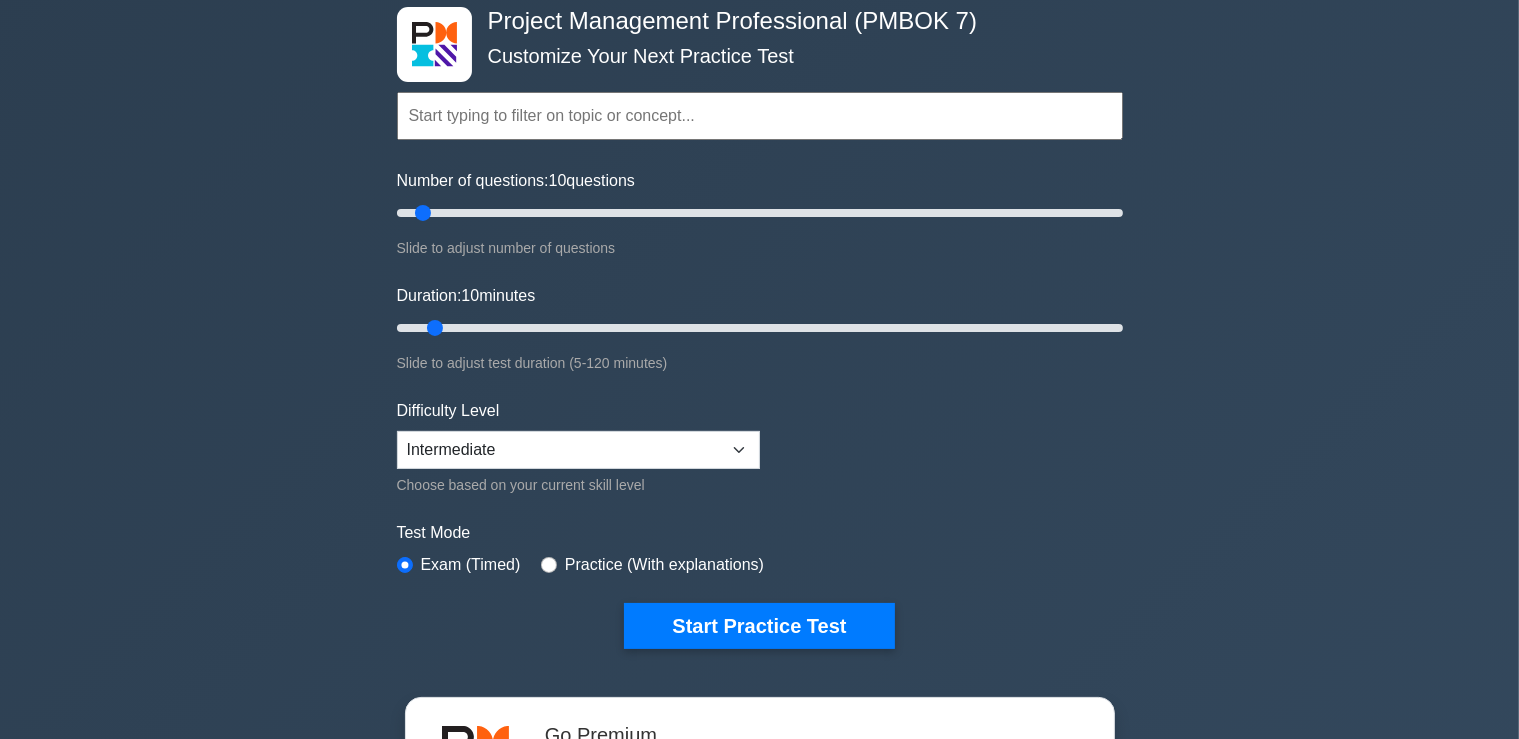 click on "Practice (With explanations)" at bounding box center (652, 565) 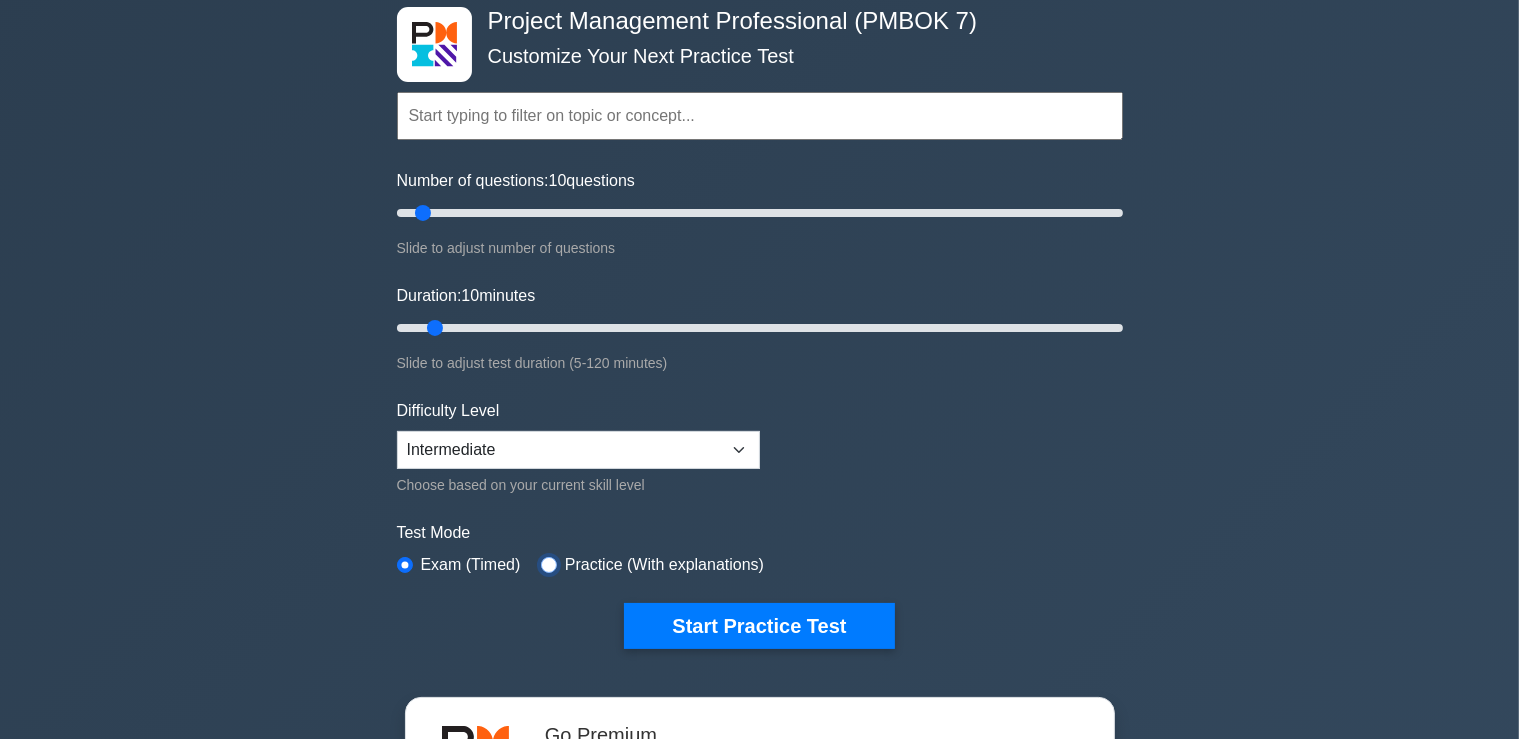 click at bounding box center [549, 565] 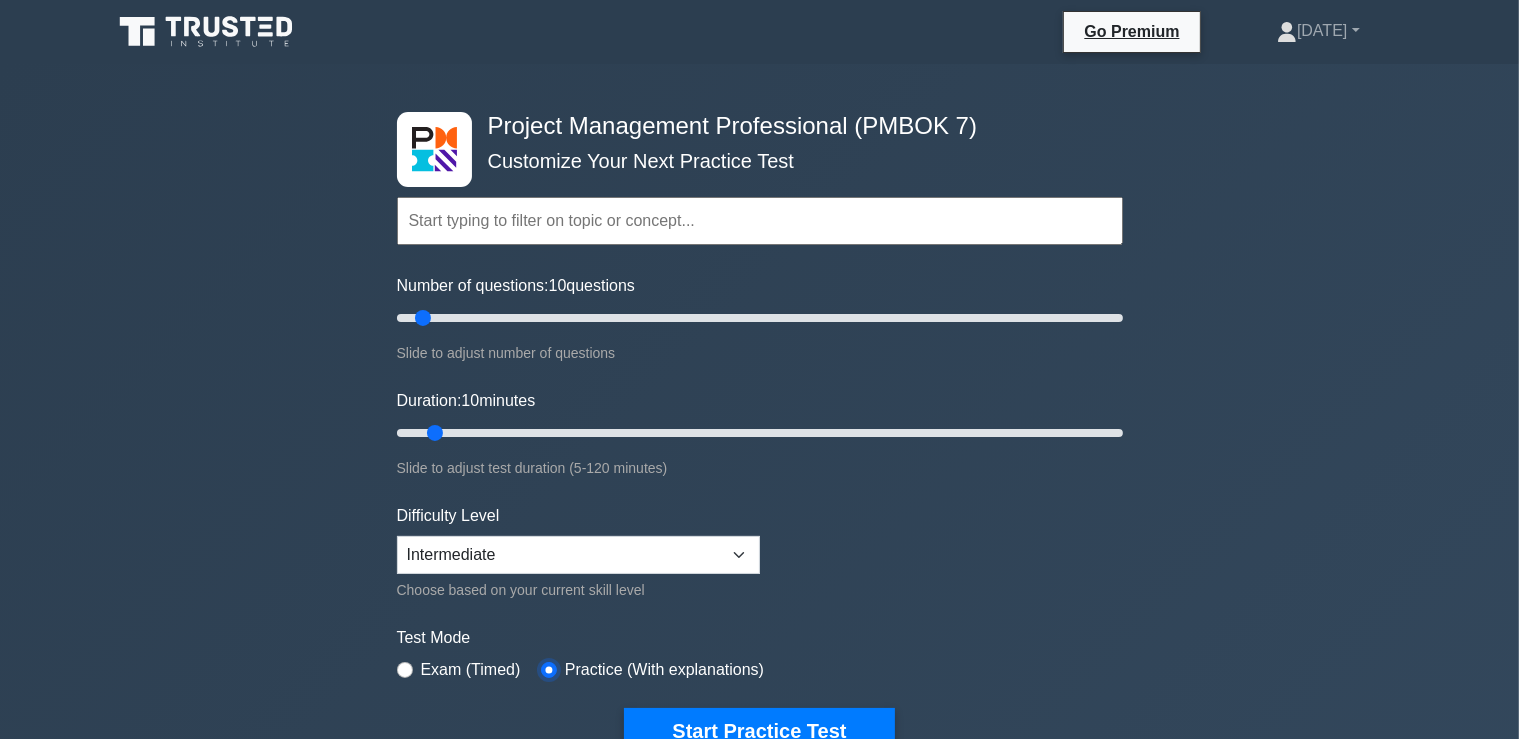scroll, scrollTop: 316, scrollLeft: 0, axis: vertical 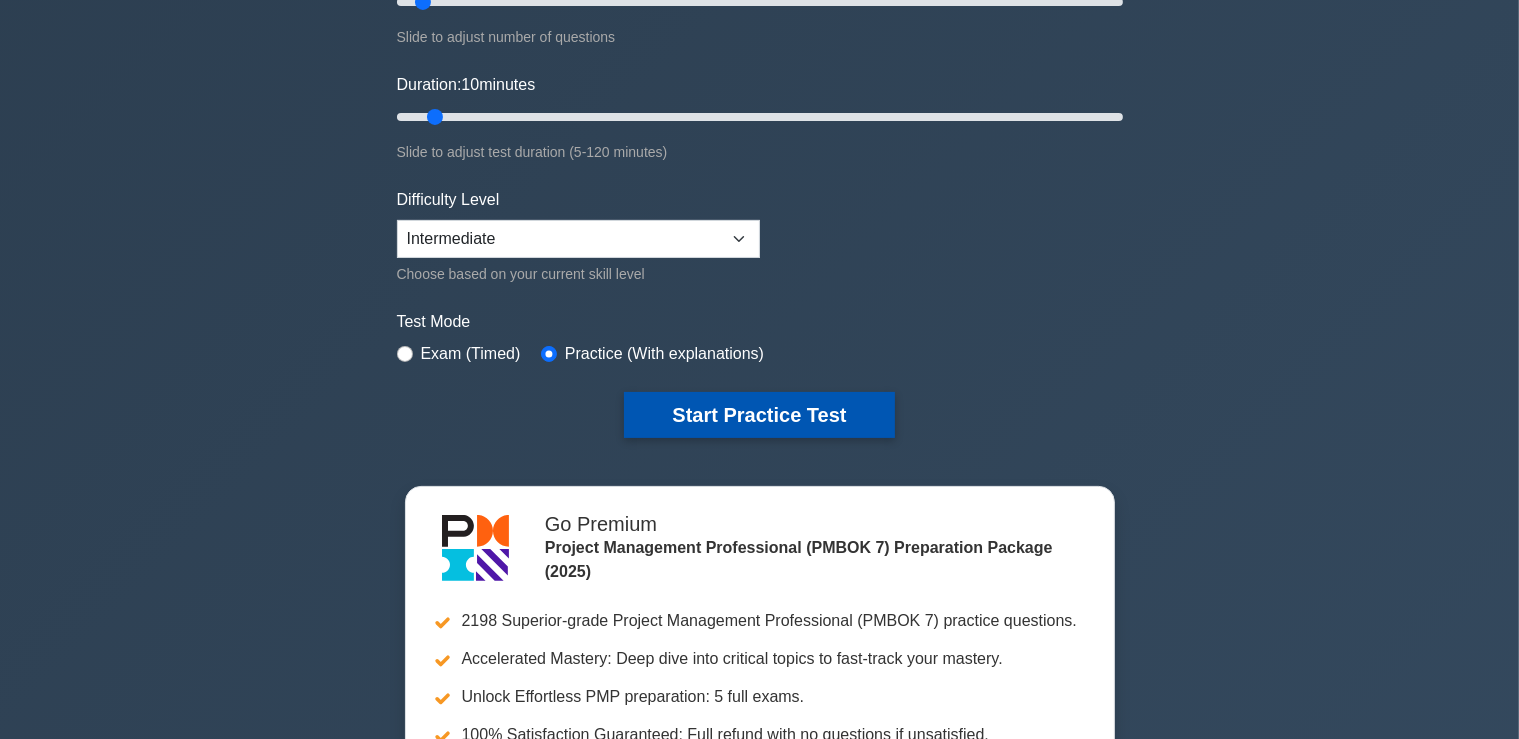 click on "Start Practice Test" at bounding box center [759, 415] 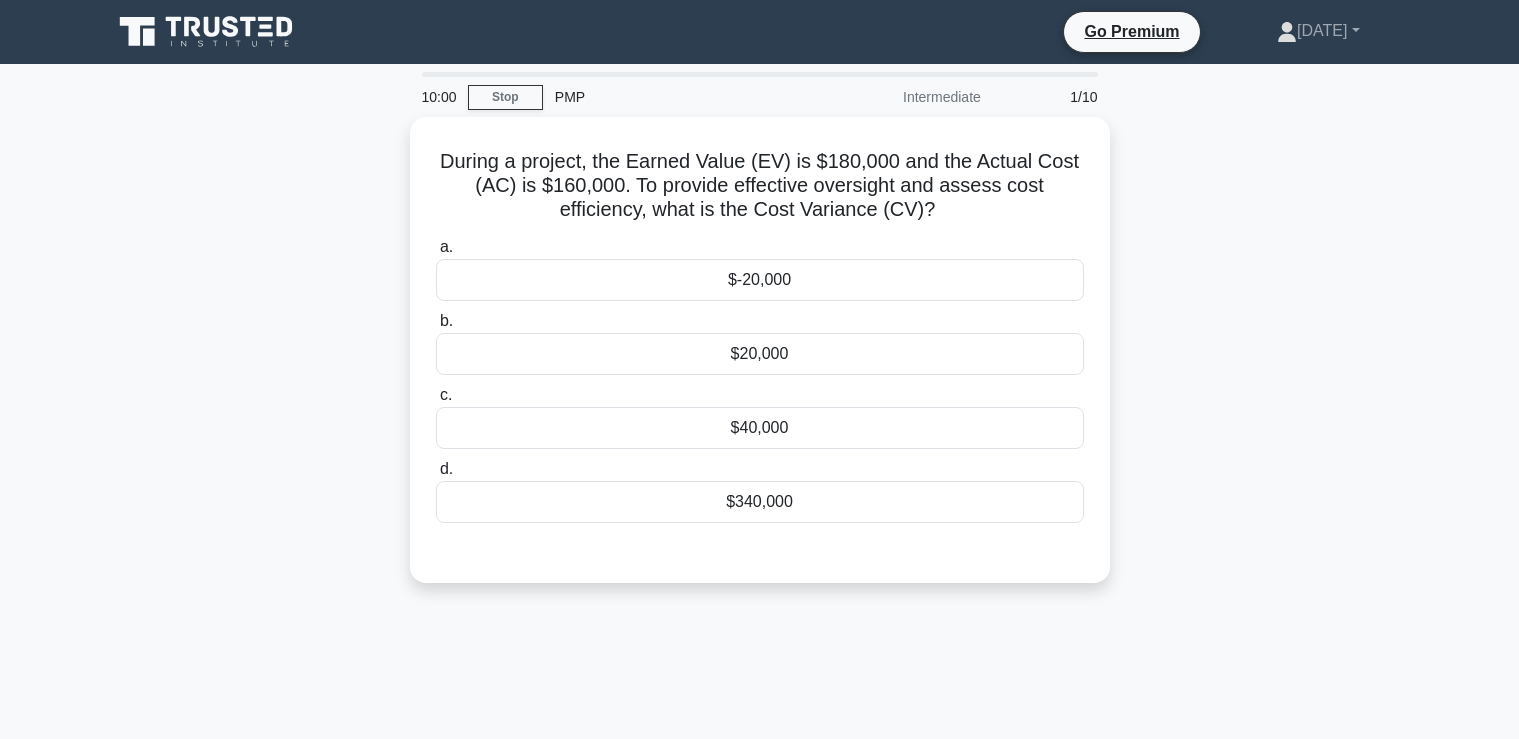 scroll, scrollTop: 0, scrollLeft: 0, axis: both 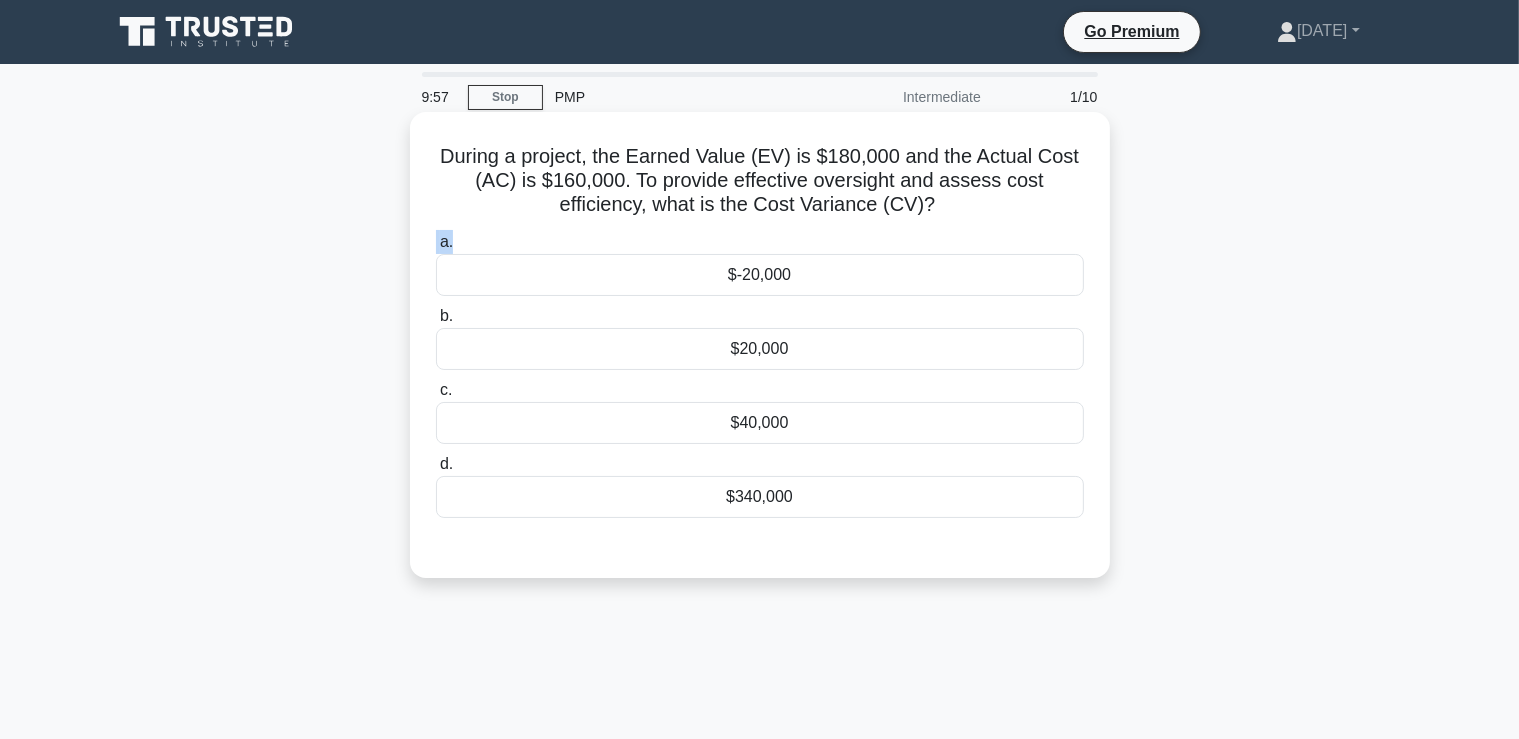 drag, startPoint x: 944, startPoint y: 265, endPoint x: 950, endPoint y: 274, distance: 10.816654 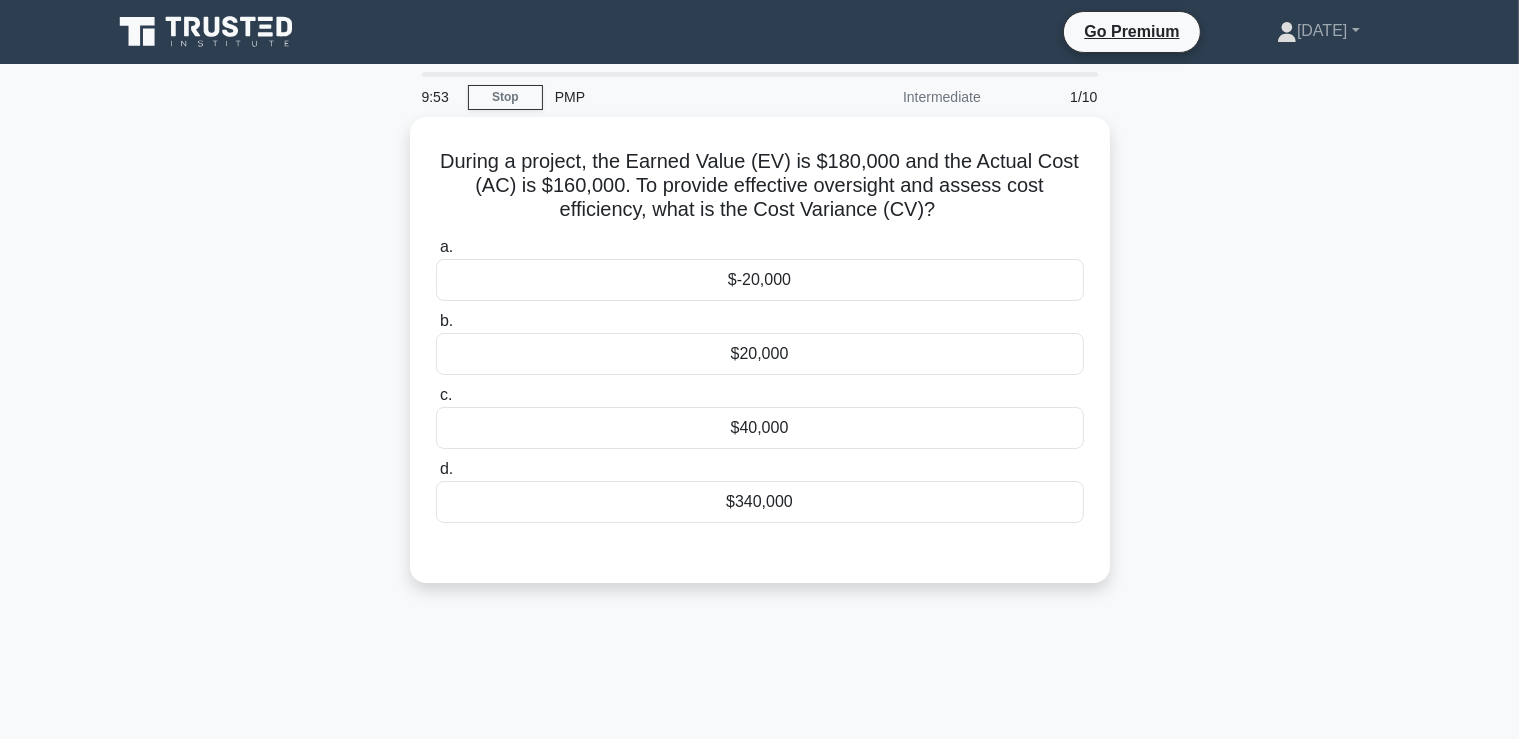 click on "During a project, the Earned Value (EV) is $180,000 and the Actual Cost (AC) is $160,000. To provide effective oversight and assess cost efficiency, what is the Cost Variance (CV)?
.spinner_0XTQ{transform-origin:center;animation:spinner_y6GP .75s linear infinite}@keyframes spinner_y6GP{100%{transform:rotate(360deg)}}
a.
$-20,000
b. c. d." at bounding box center [760, 362] 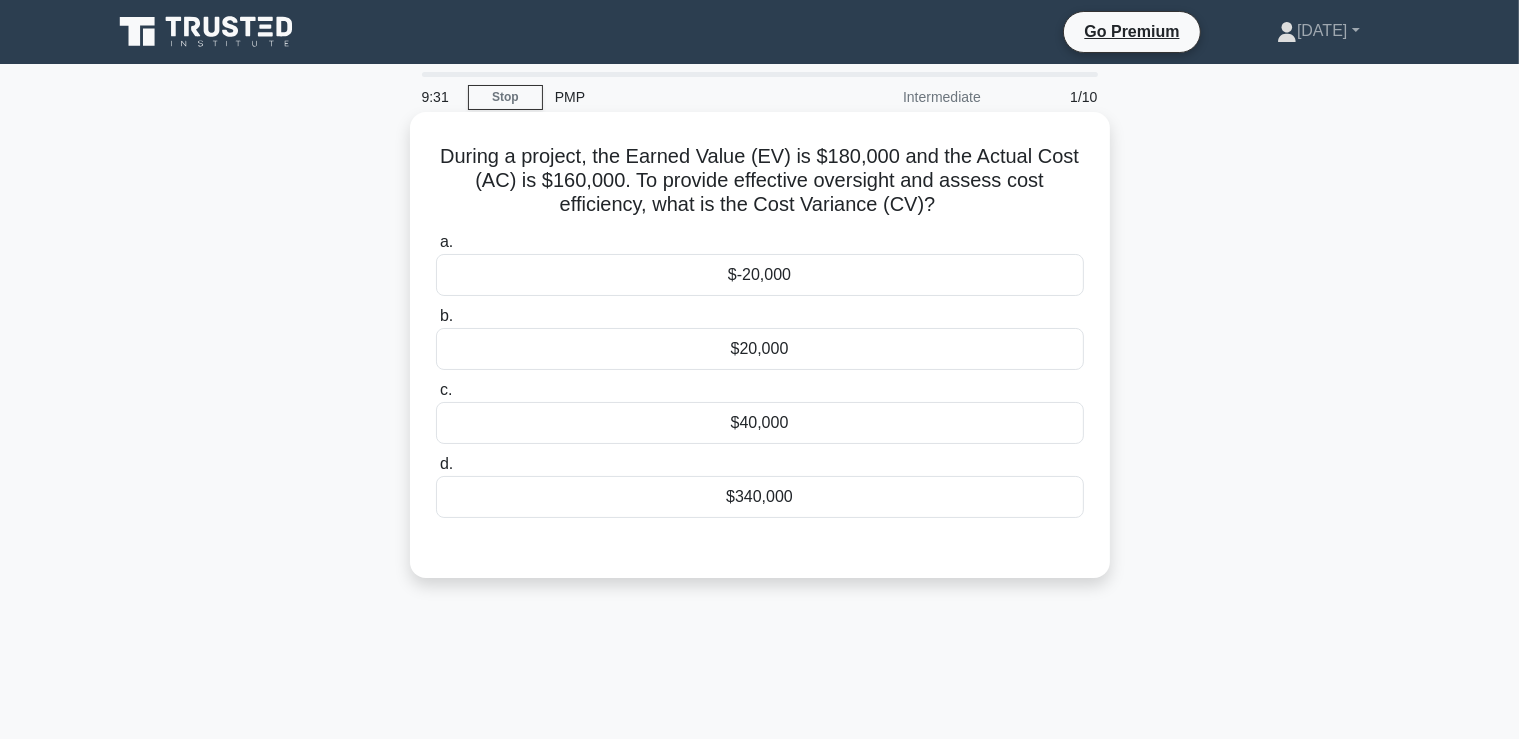 drag, startPoint x: 931, startPoint y: 499, endPoint x: 972, endPoint y: 500, distance: 41.01219 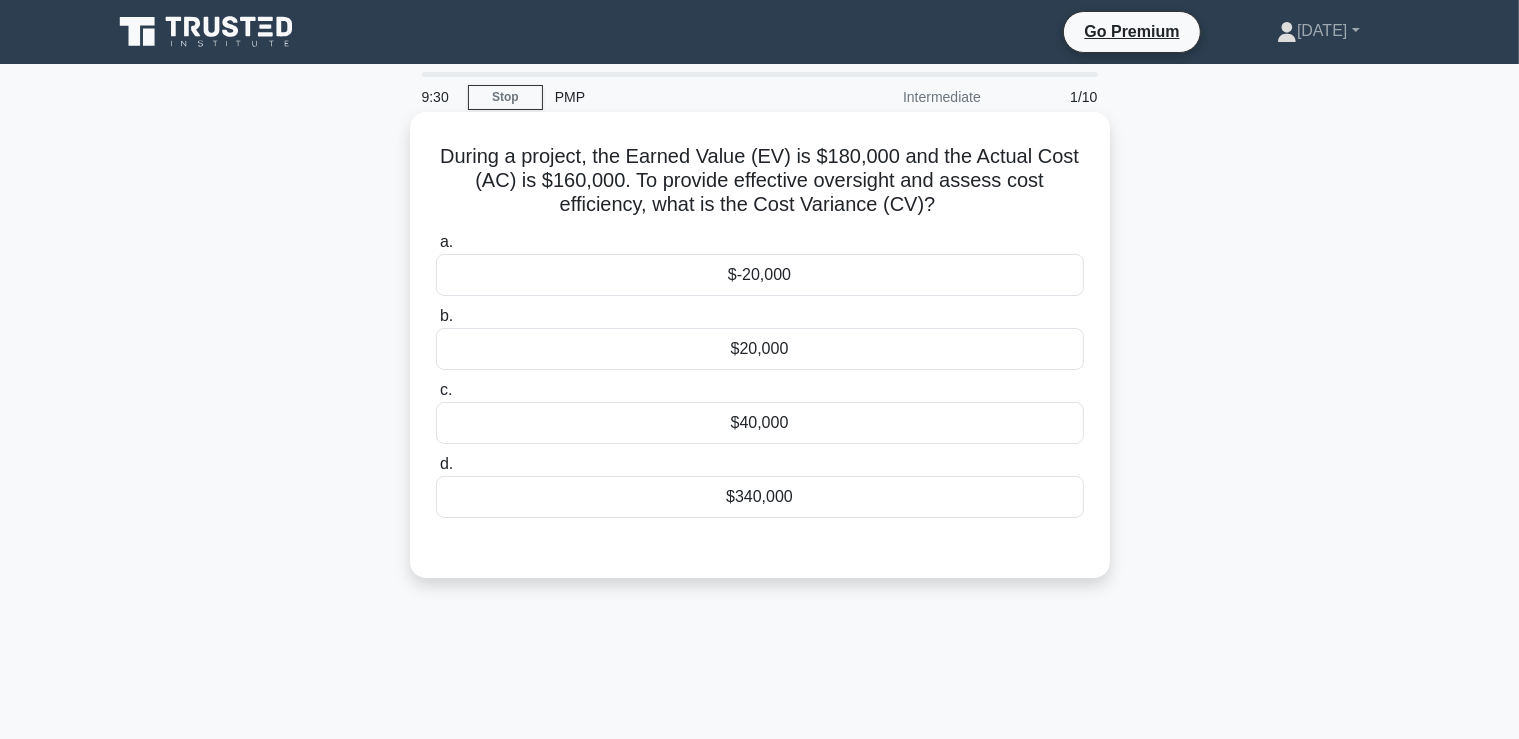 click on "$340,000" at bounding box center [760, 497] 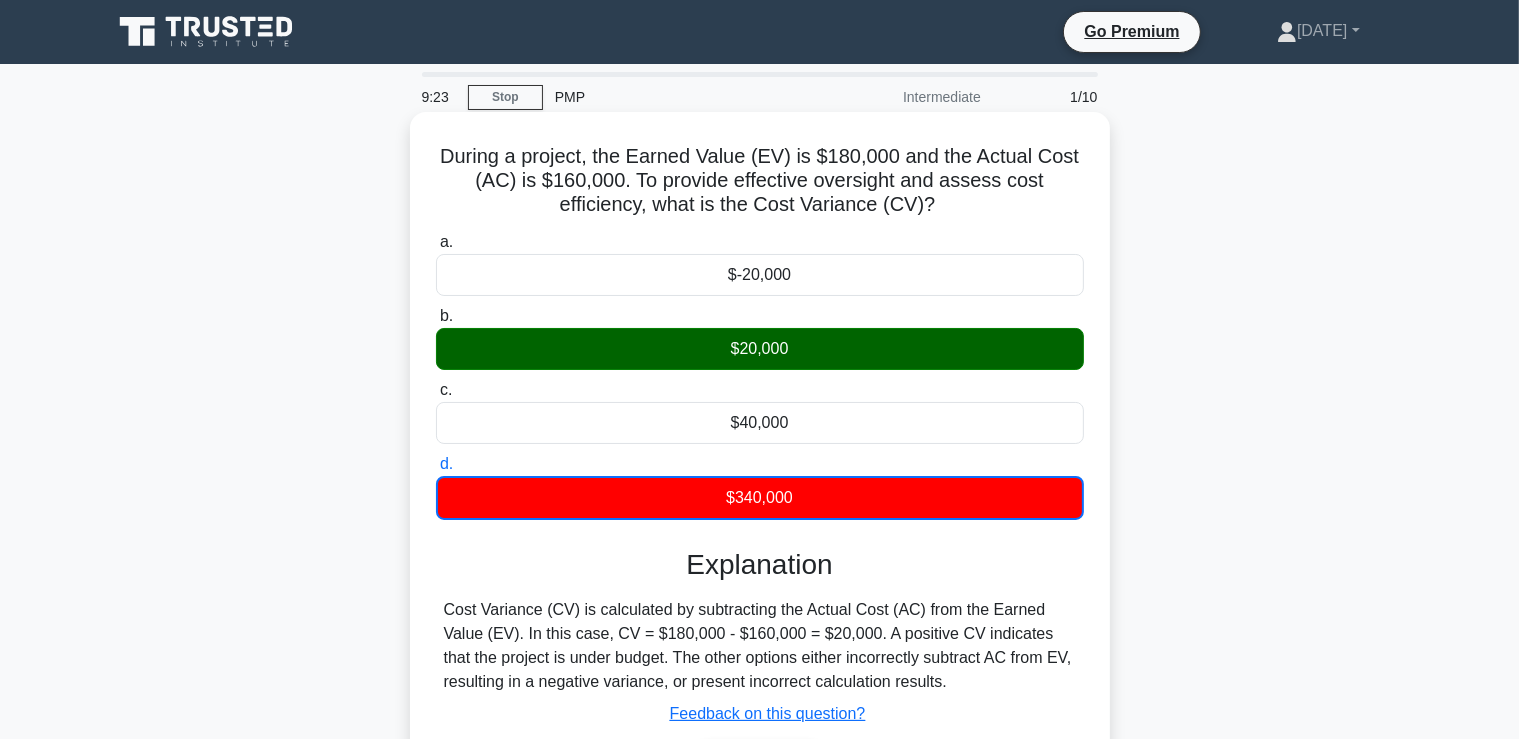 click on "$340,000" at bounding box center [760, 498] 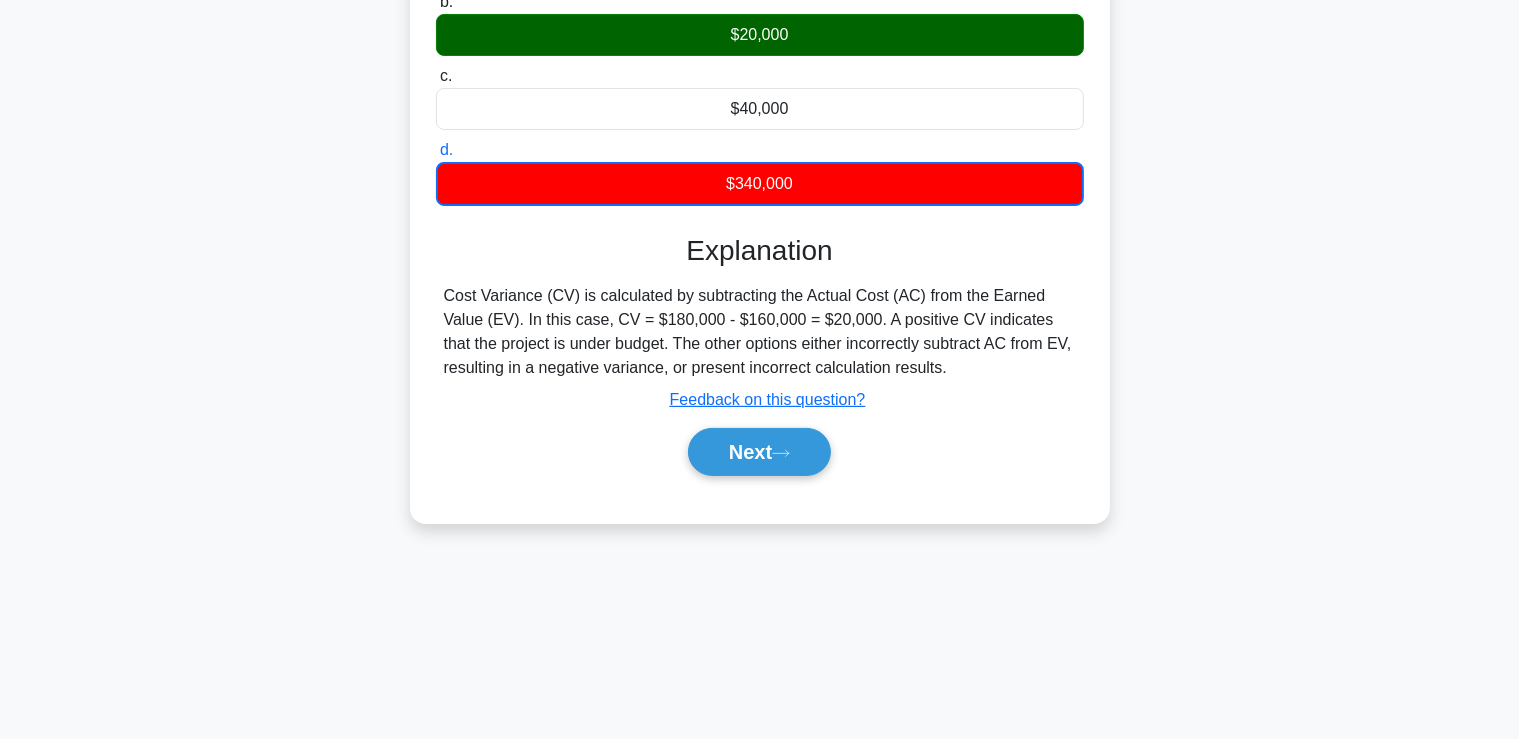 scroll, scrollTop: 316, scrollLeft: 0, axis: vertical 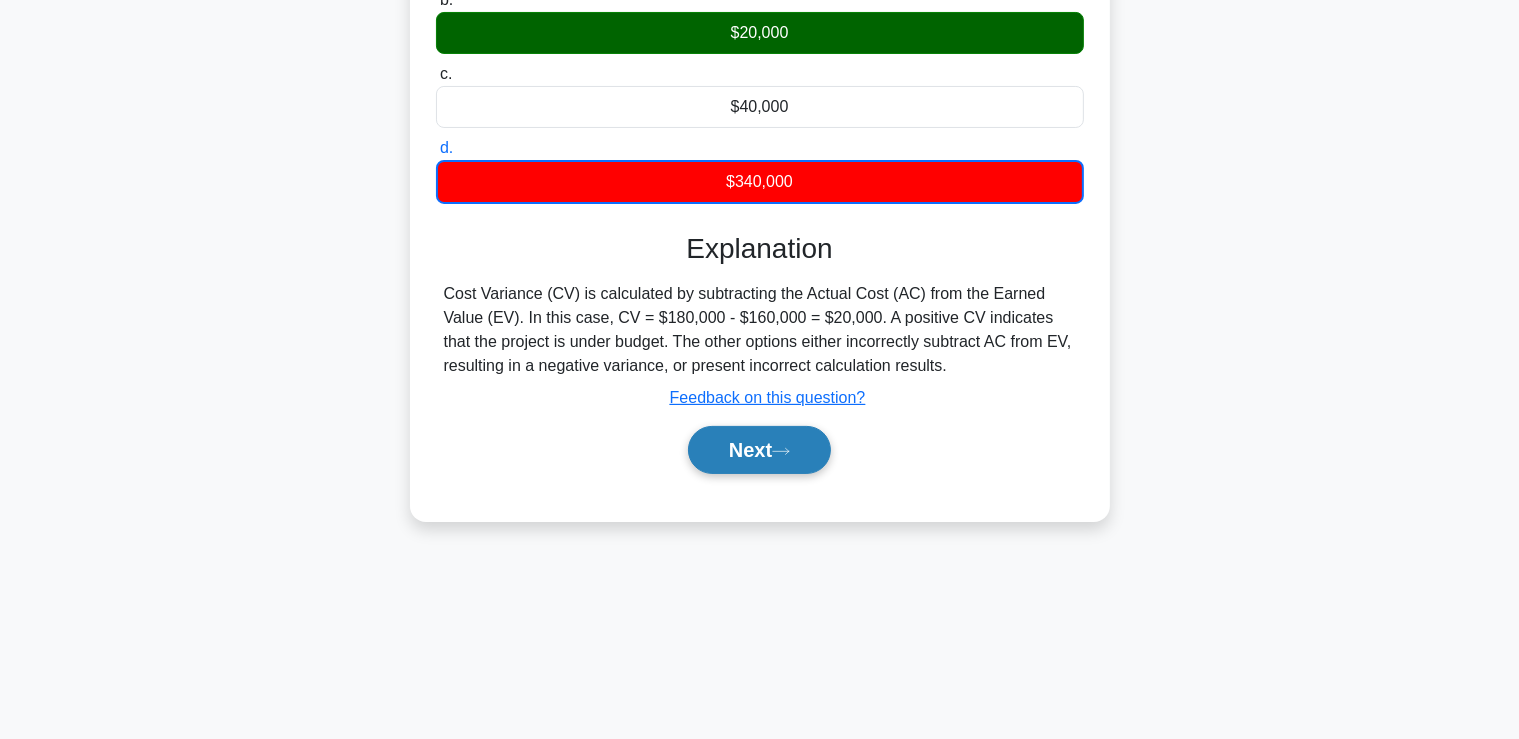 click on "Next" at bounding box center [759, 450] 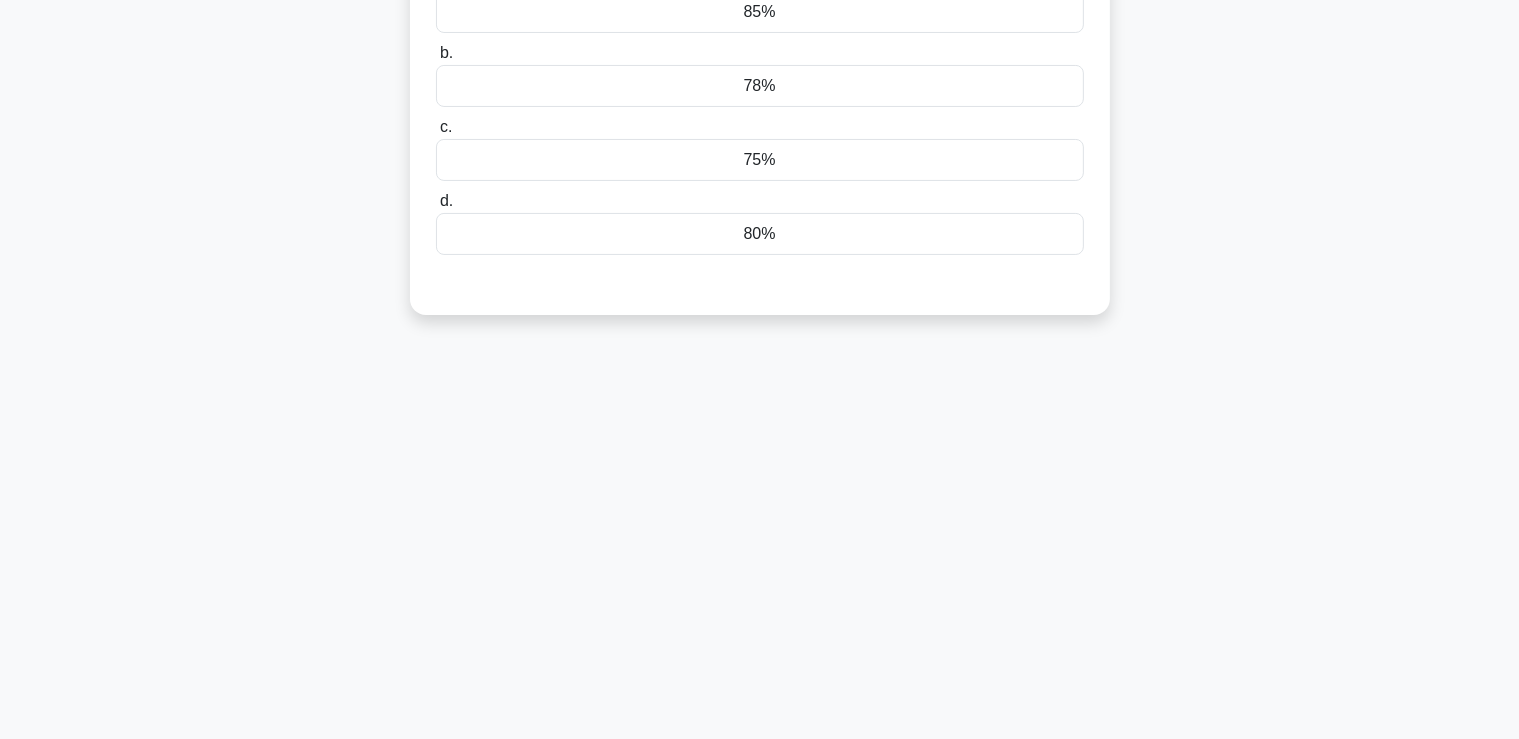 scroll, scrollTop: 0, scrollLeft: 0, axis: both 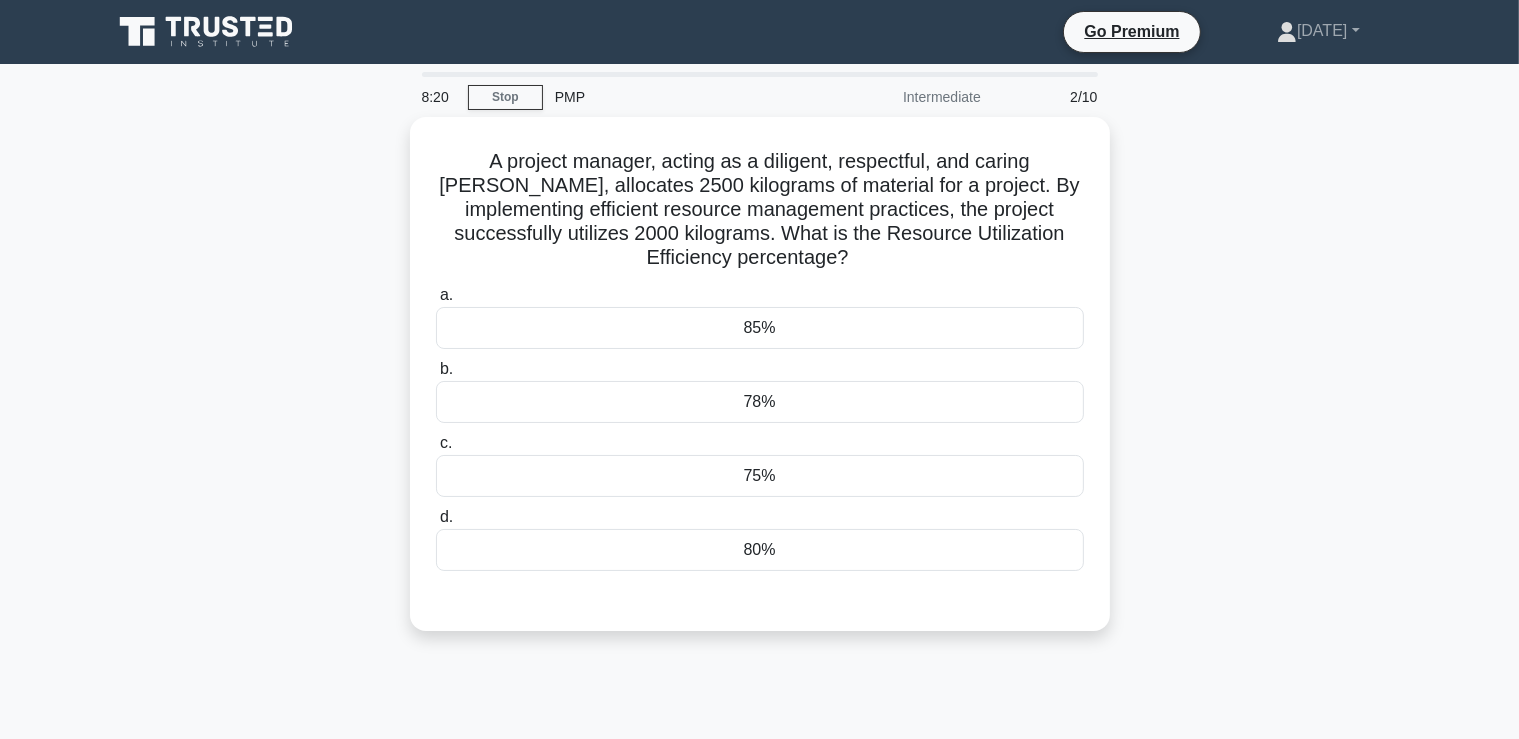 click on "8:20
Stop
PMP
Intermediate
2/10
A project manager, acting as a diligent, respectful, and caring steward, allocates 2500 kilograms of material for a project. By implementing efficient resource management practices, the project successfully utilizes 2000 kilograms. What is the Resource Utilization Efficiency percentage?
.spinner_0XTQ{transform-origin:center;animation:spinner_y6GP .75s linear infinite}@keyframes spinner_y6GP{100%{transform:rotate(360deg)}}
a. b. c. d." at bounding box center [759, 572] 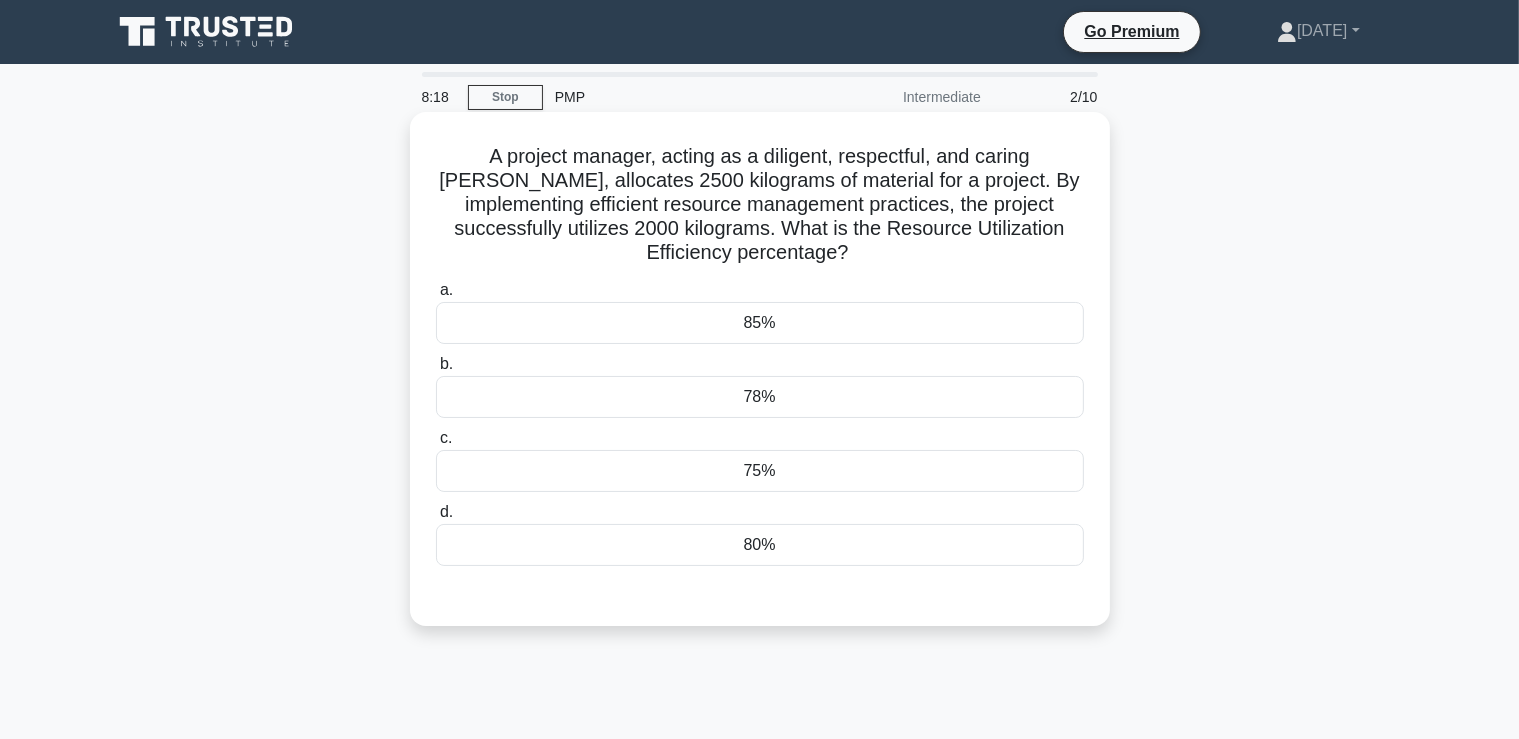 click on "80%" at bounding box center [760, 545] 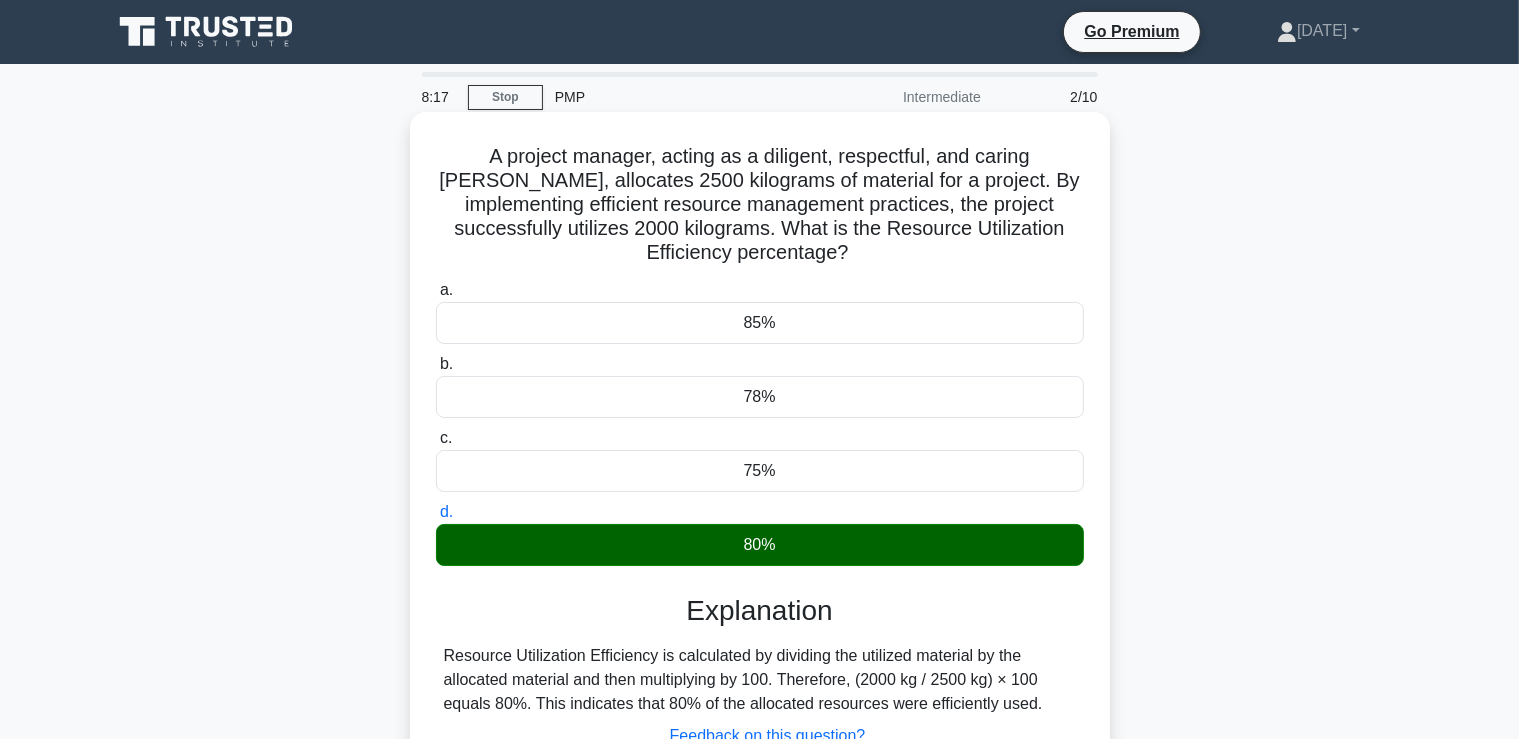 scroll, scrollTop: 341, scrollLeft: 0, axis: vertical 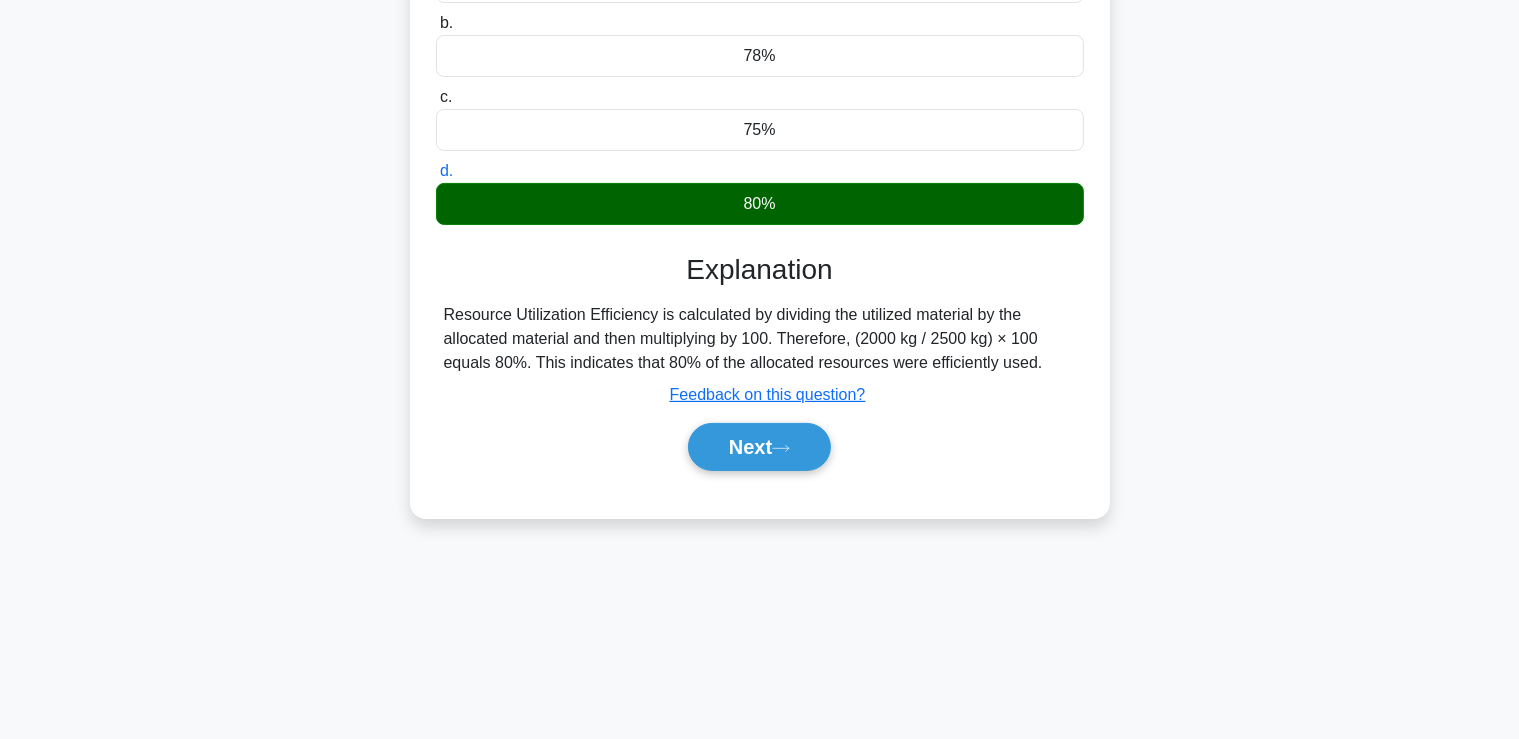 drag, startPoint x: 753, startPoint y: 454, endPoint x: 787, endPoint y: 501, distance: 58.00862 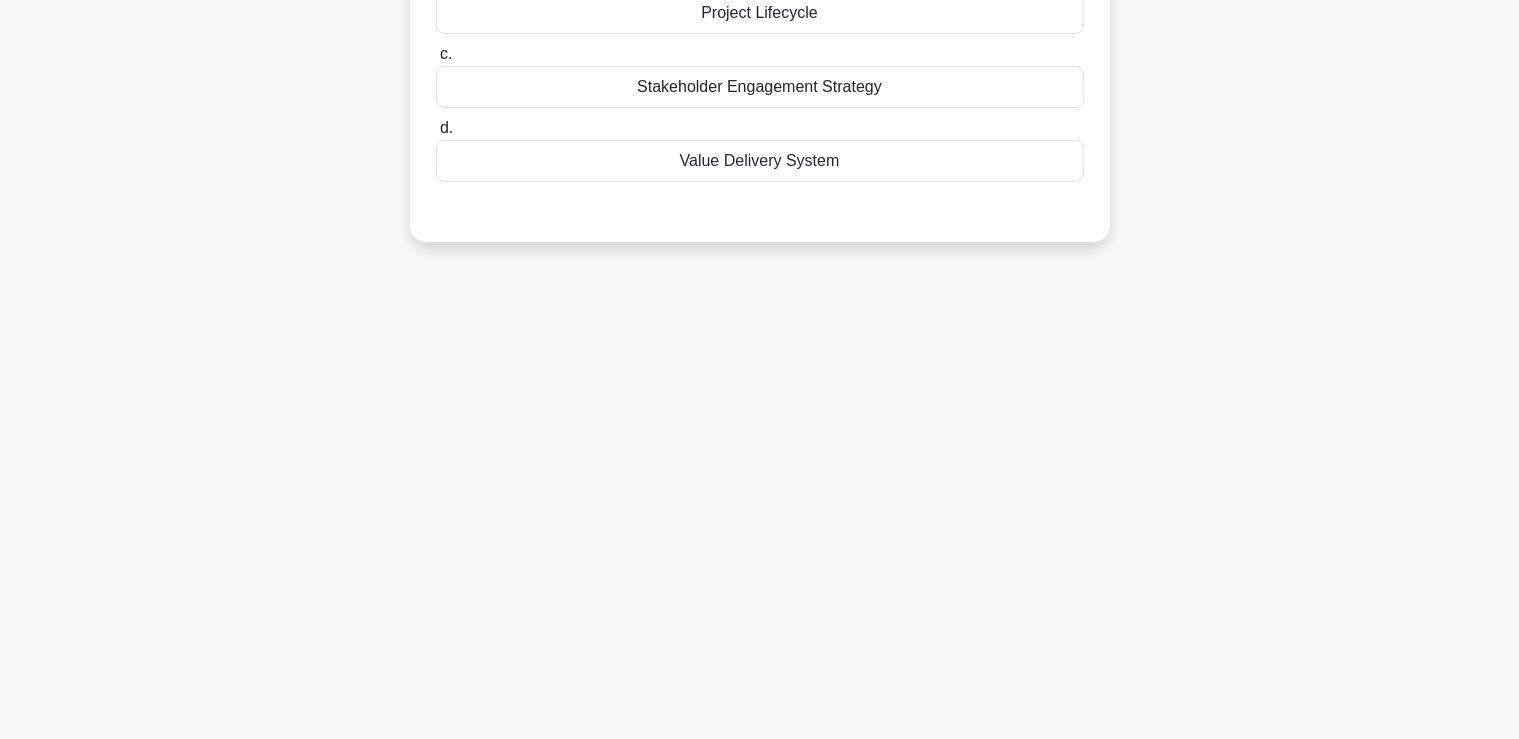 scroll, scrollTop: 0, scrollLeft: 0, axis: both 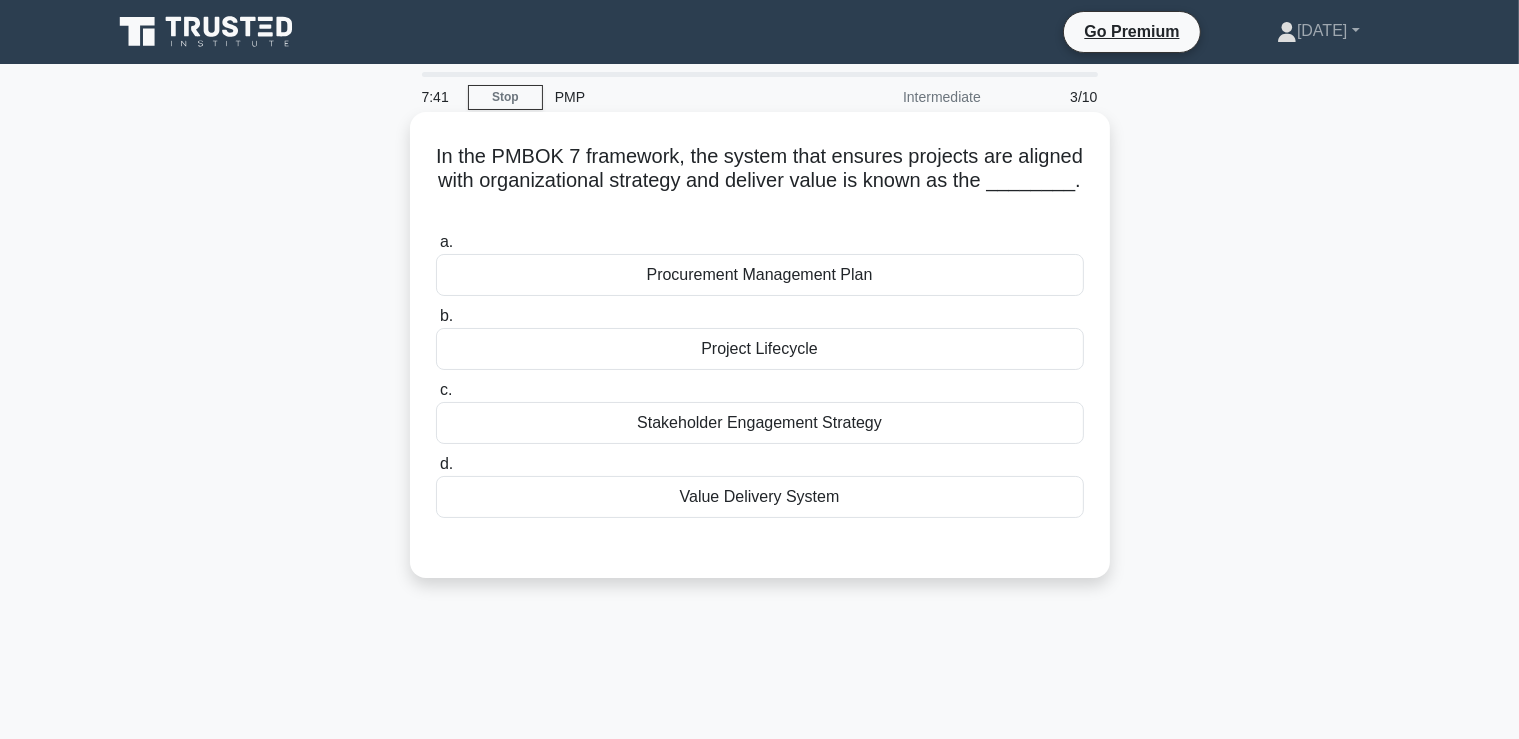 click on "Project Lifecycle" at bounding box center (760, 349) 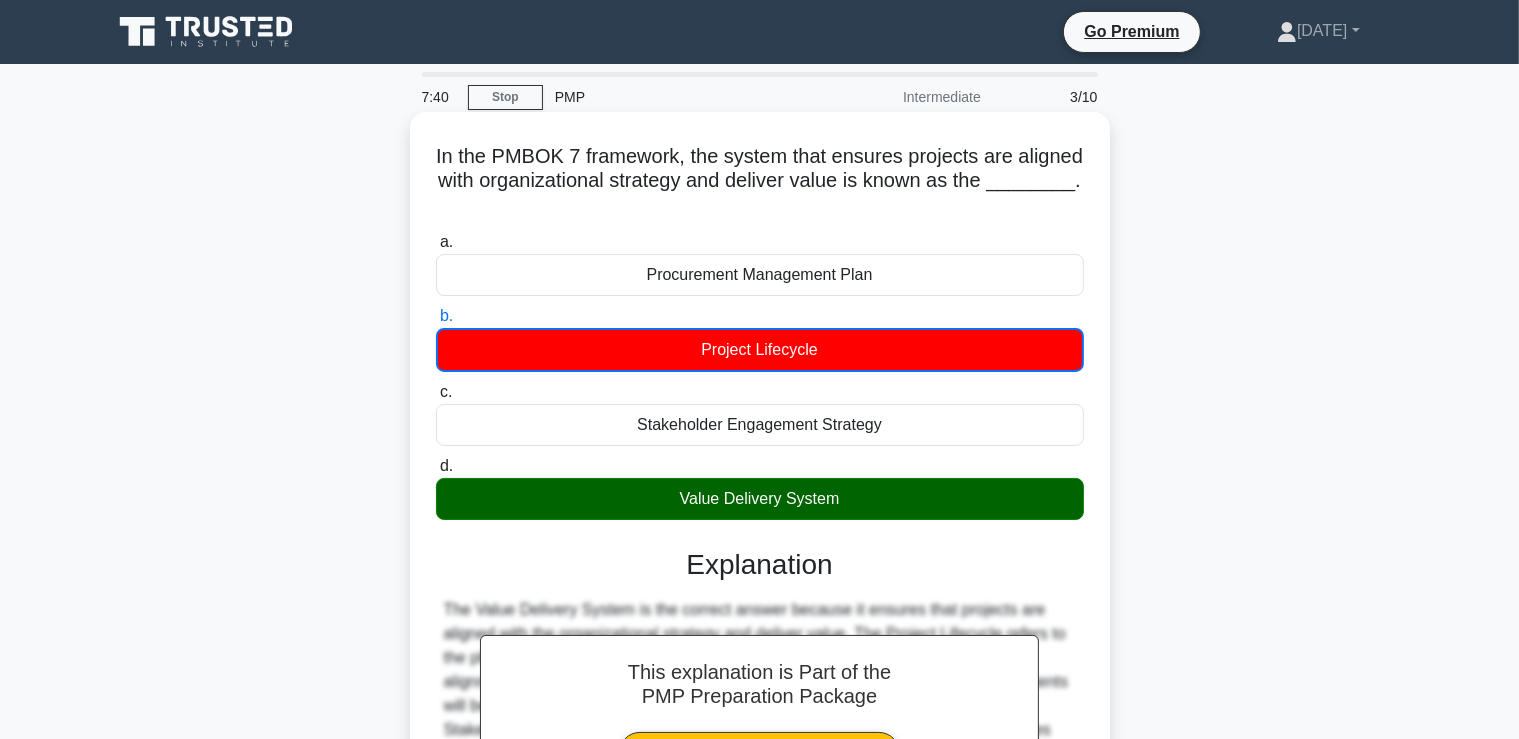 click on "Value Delivery System" at bounding box center (760, 499) 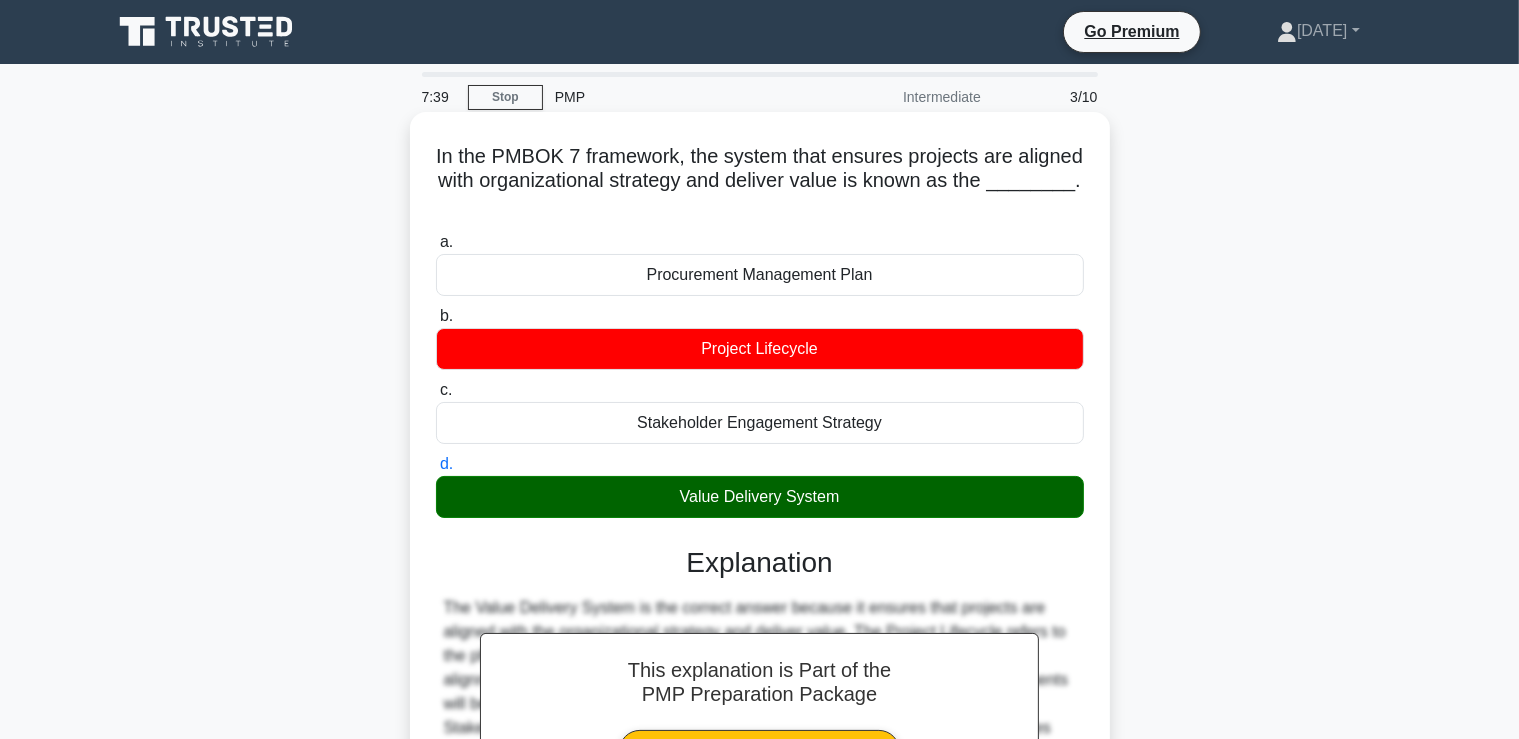 scroll, scrollTop: 341, scrollLeft: 0, axis: vertical 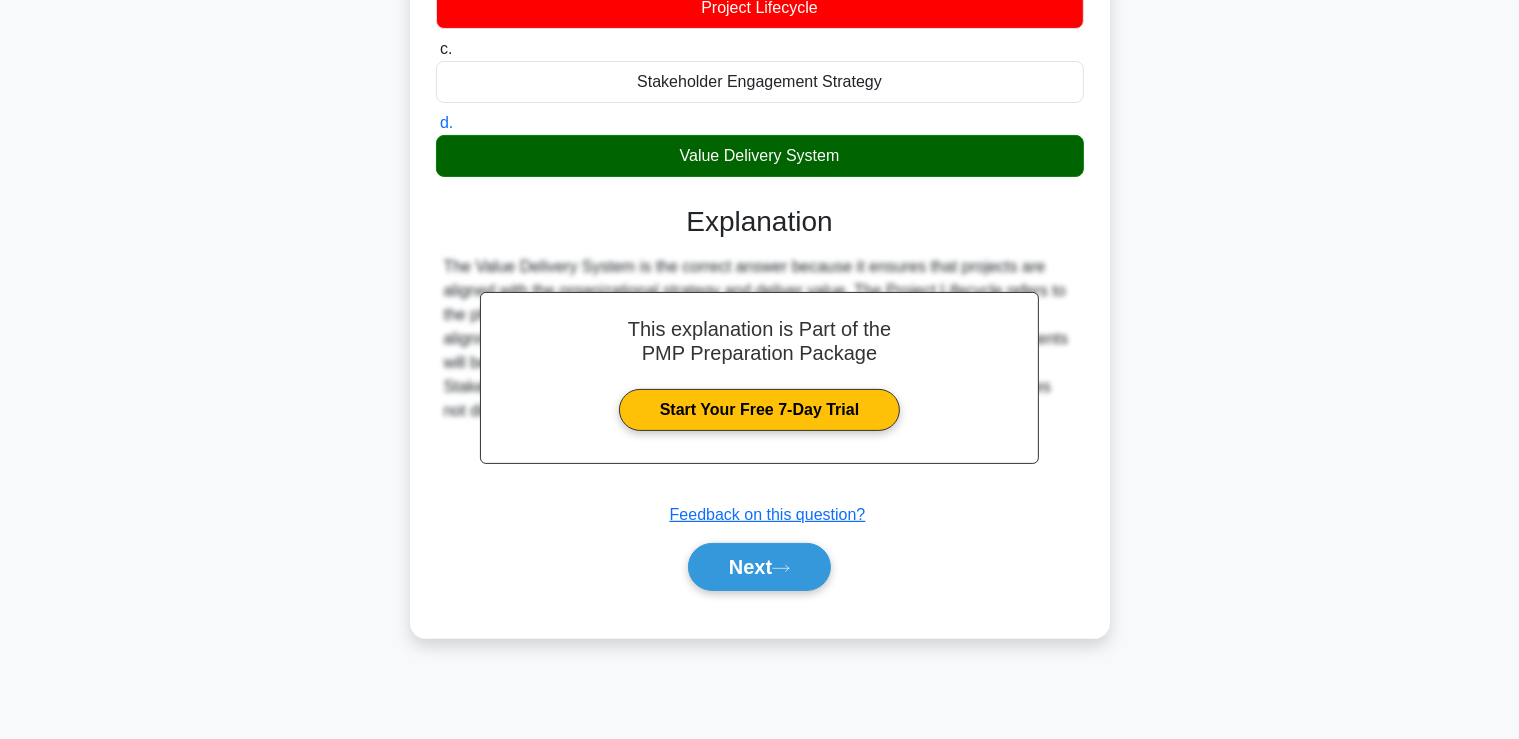 drag, startPoint x: 781, startPoint y: 528, endPoint x: 862, endPoint y: 550, distance: 83.9345 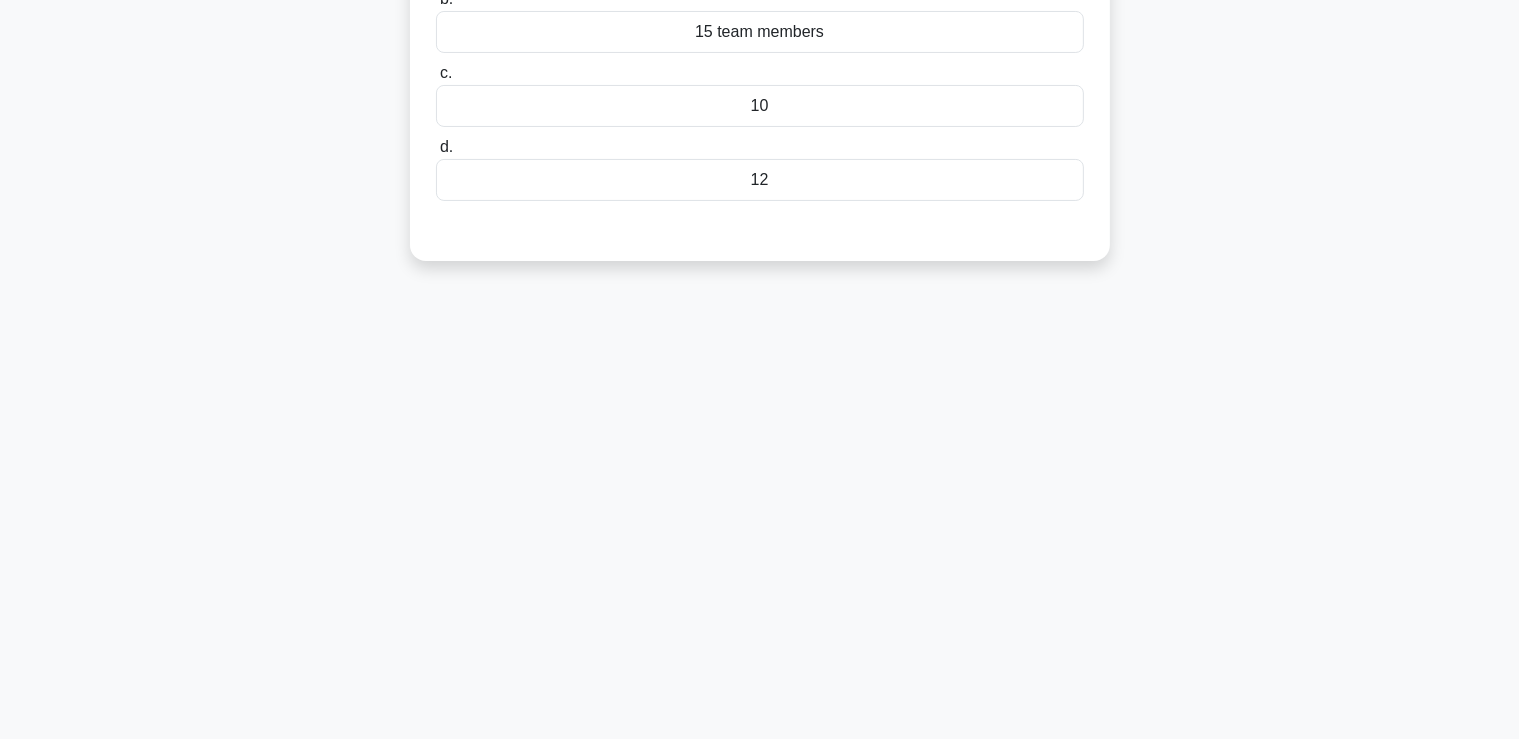 scroll, scrollTop: 0, scrollLeft: 0, axis: both 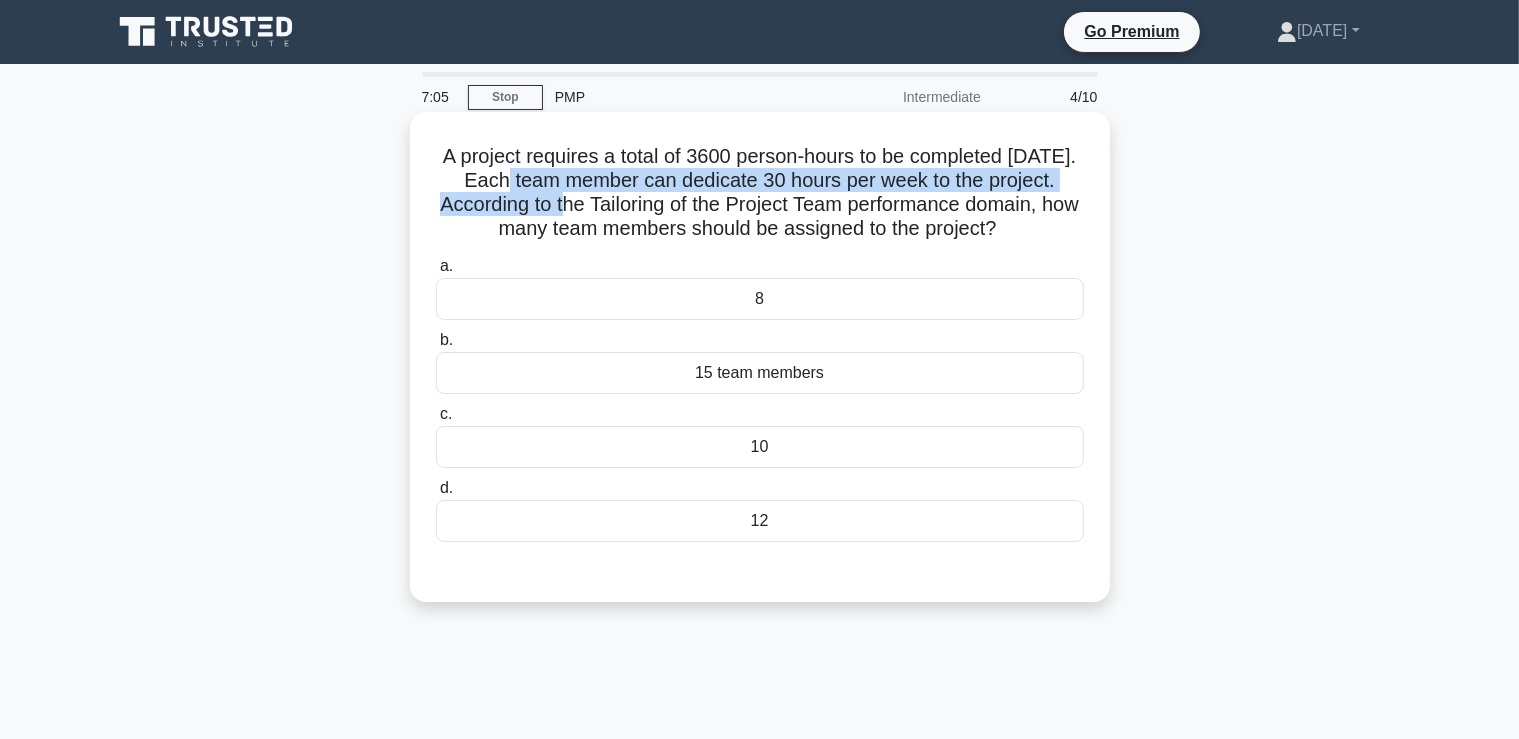 drag, startPoint x: 491, startPoint y: 192, endPoint x: 456, endPoint y: 181, distance: 36.687874 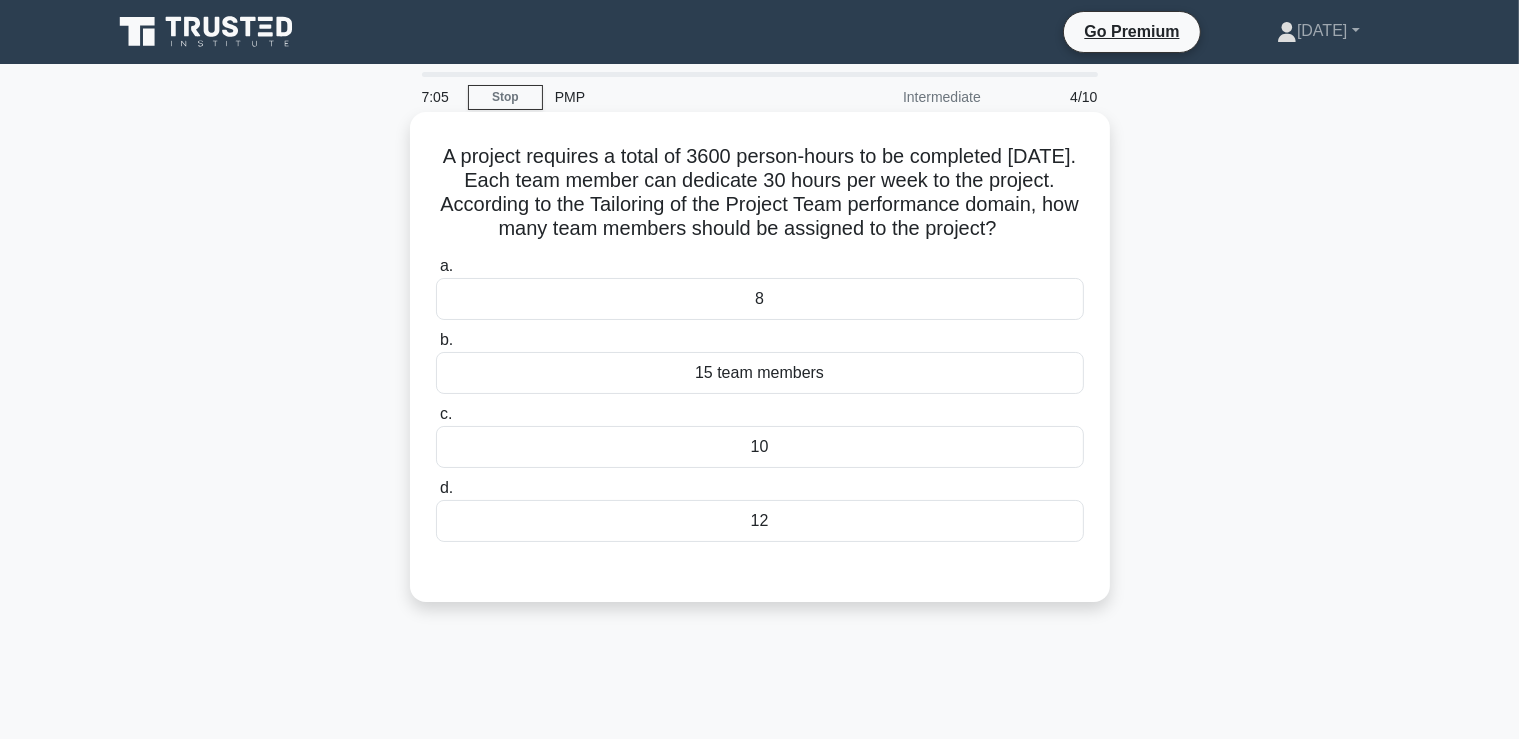 click on ".spinner_0XTQ{transform-origin:center;animation:spinner_y6GP .75s linear infinite}@keyframes spinner_y6GP{100%{transform:rotate(360deg)}}" 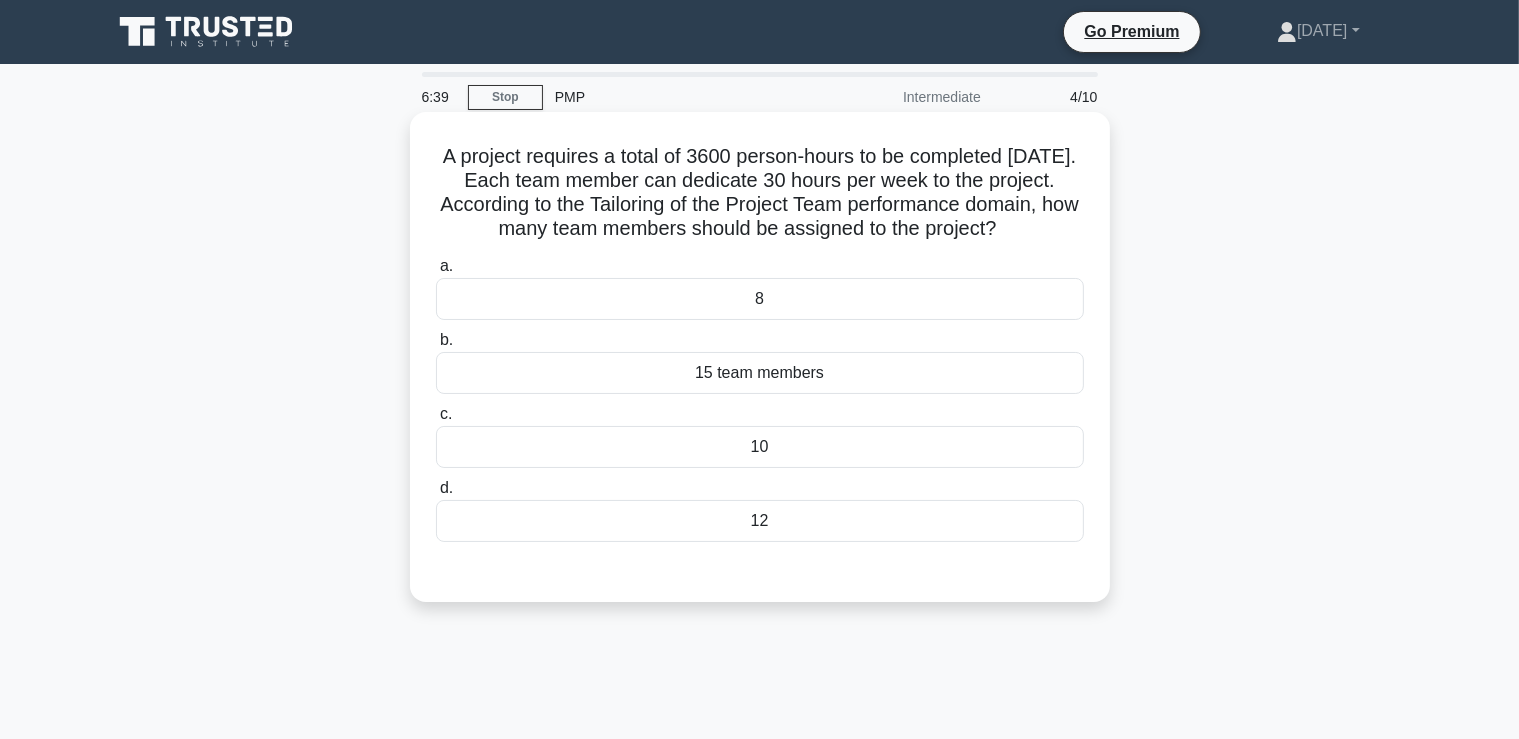 click on "10" at bounding box center [760, 447] 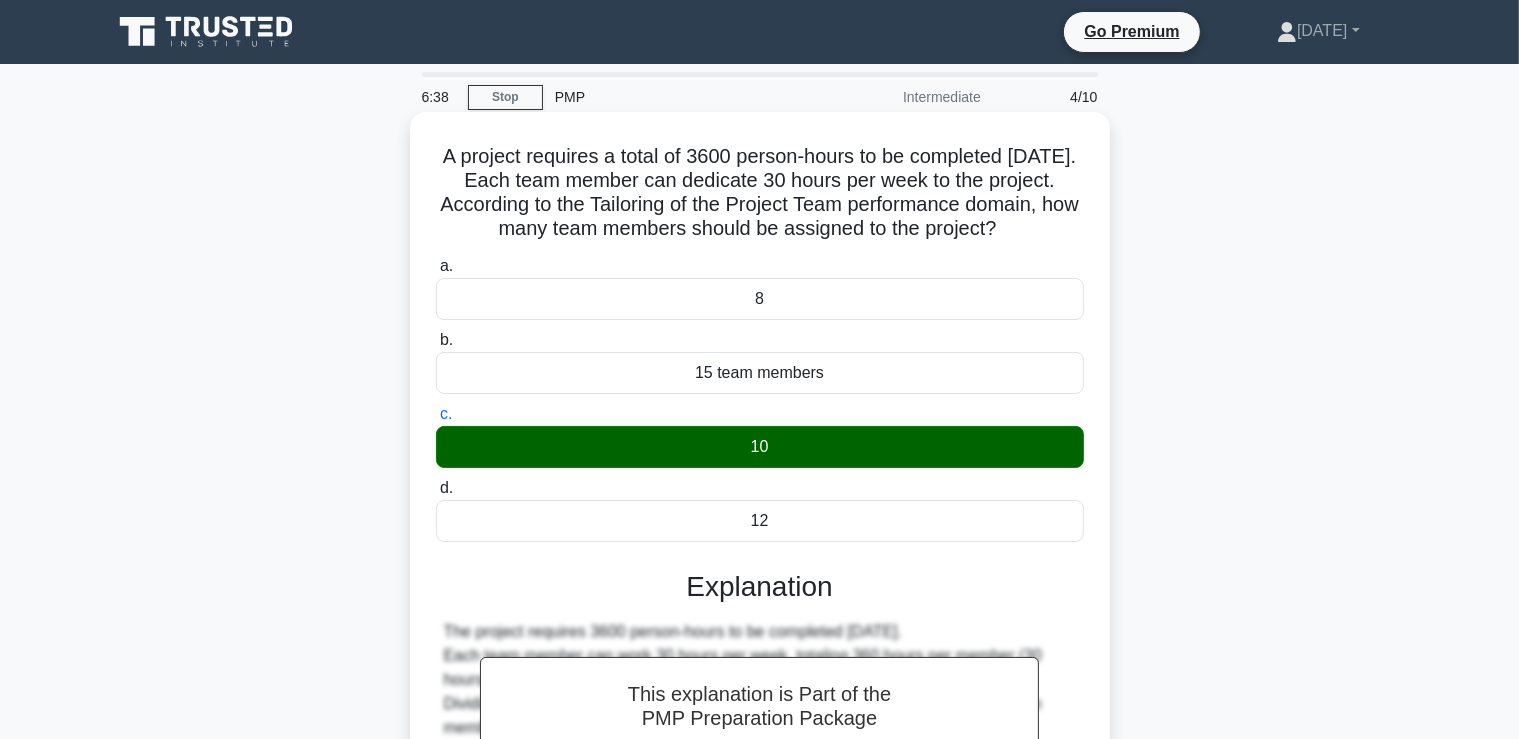 scroll, scrollTop: 341, scrollLeft: 0, axis: vertical 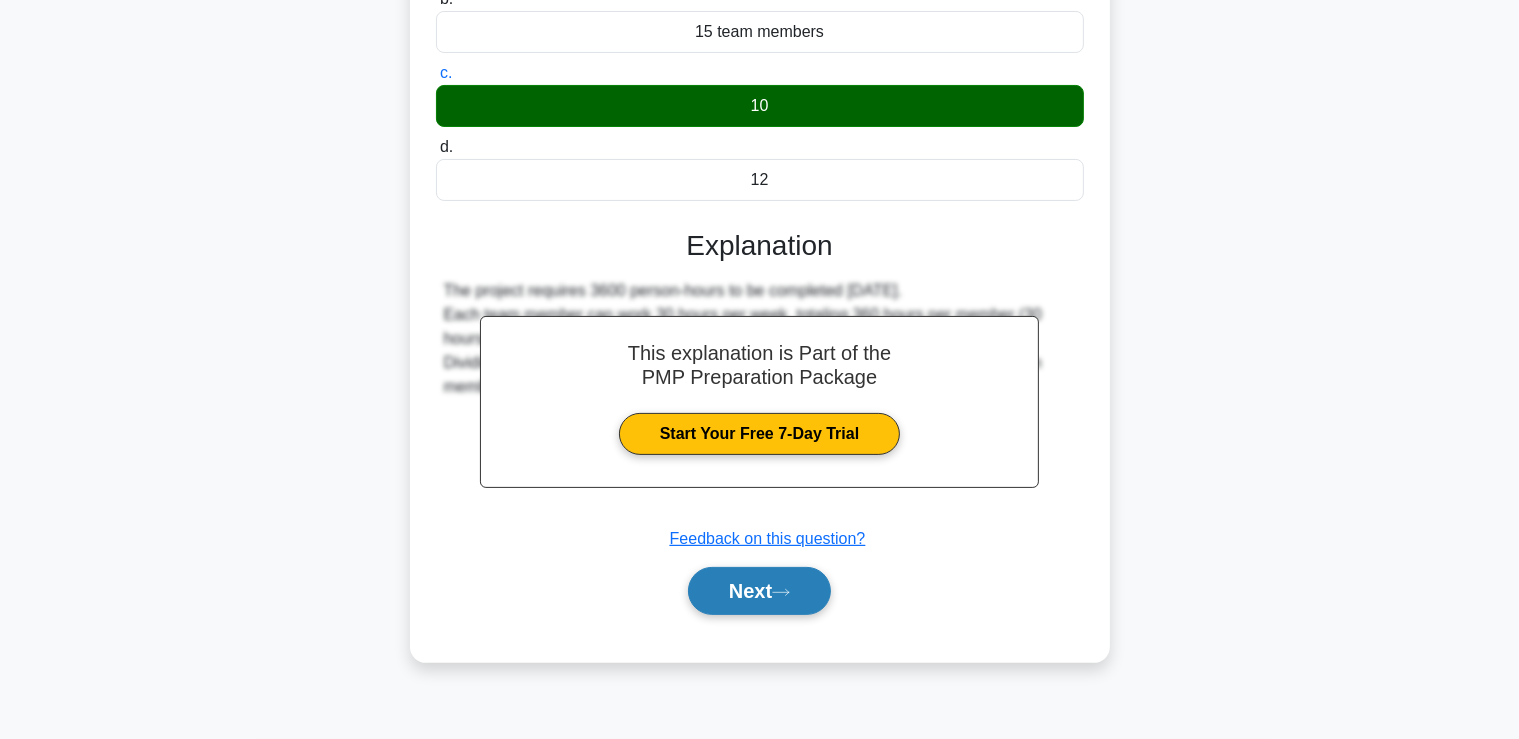 drag, startPoint x: 807, startPoint y: 604, endPoint x: 838, endPoint y: 590, distance: 34.0147 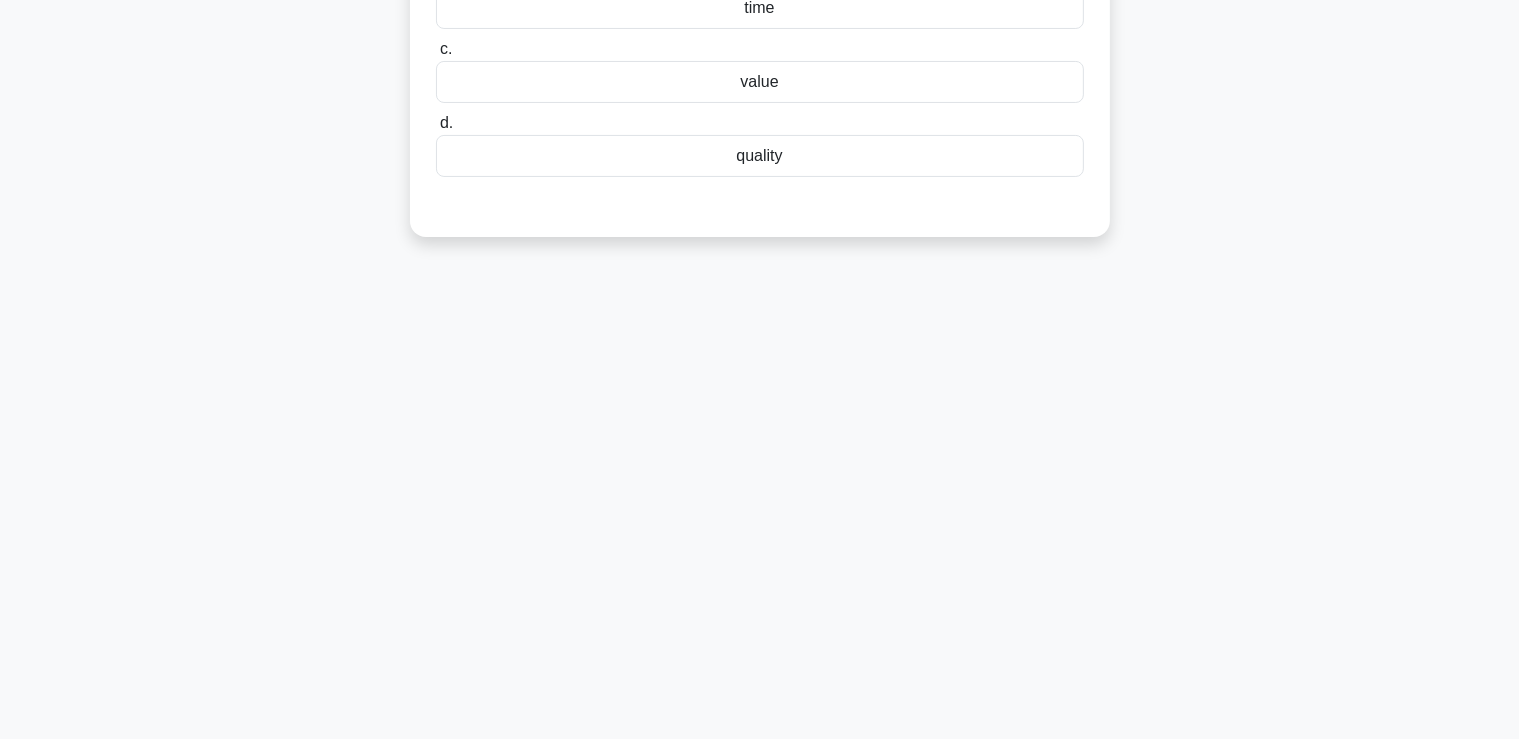 scroll, scrollTop: 0, scrollLeft: 0, axis: both 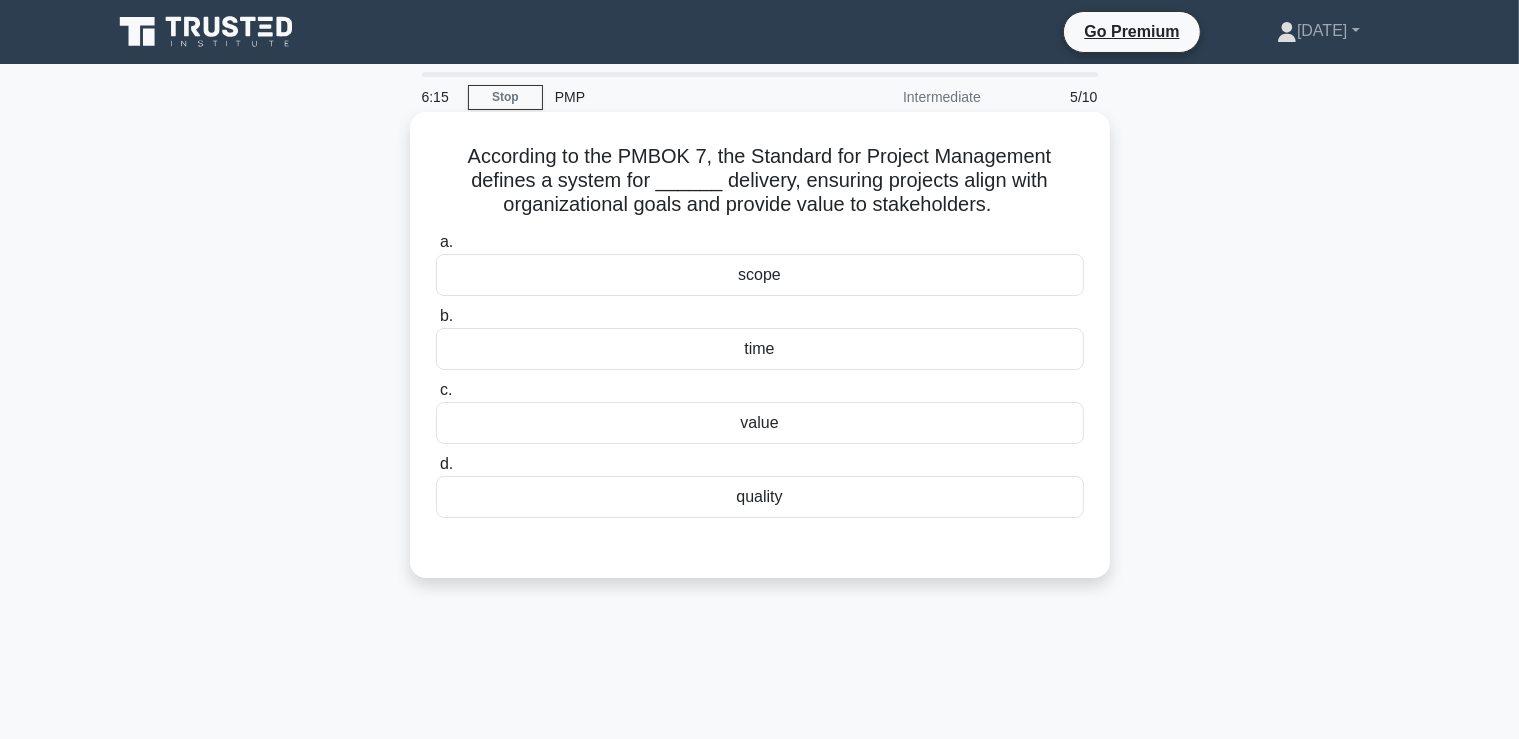 click on "value" at bounding box center (760, 423) 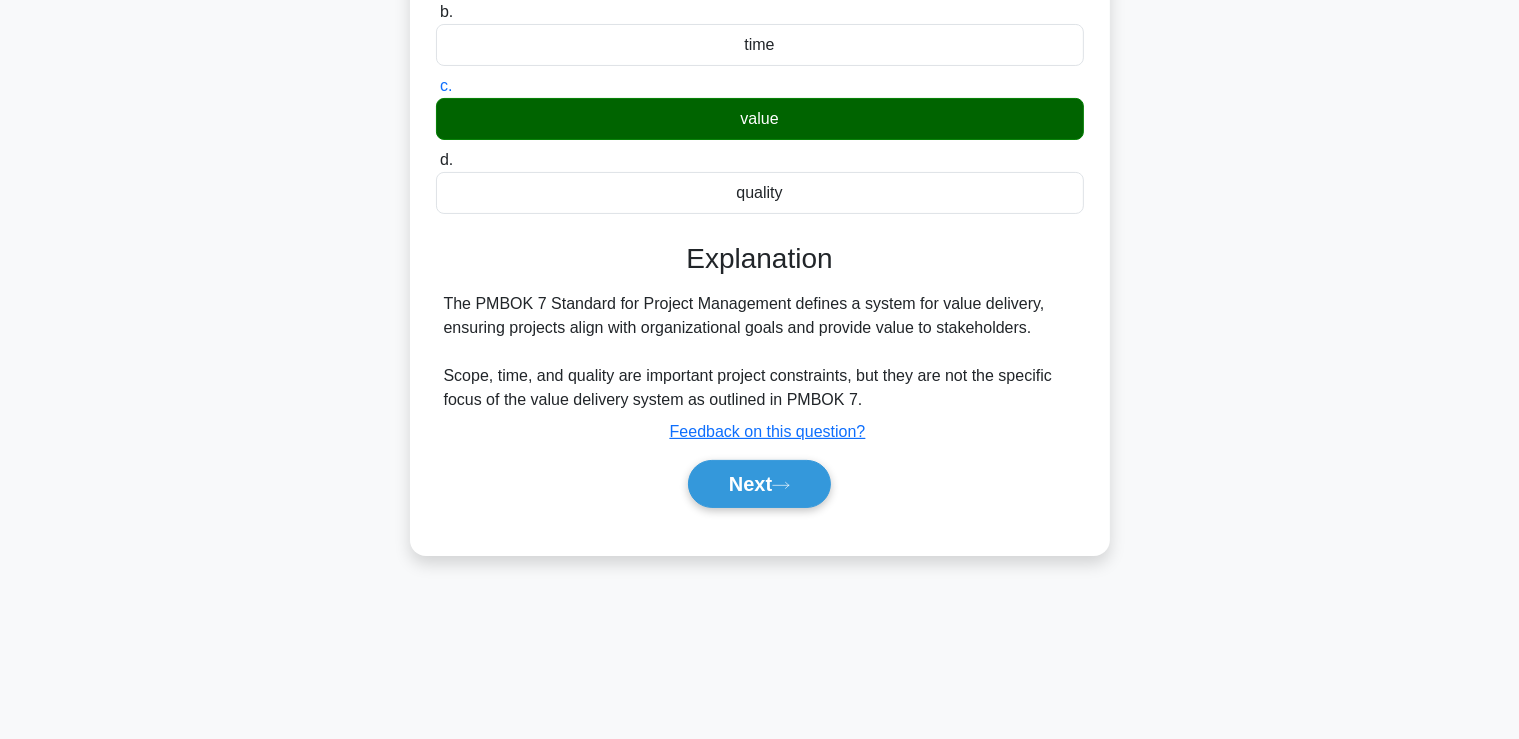 scroll, scrollTop: 316, scrollLeft: 0, axis: vertical 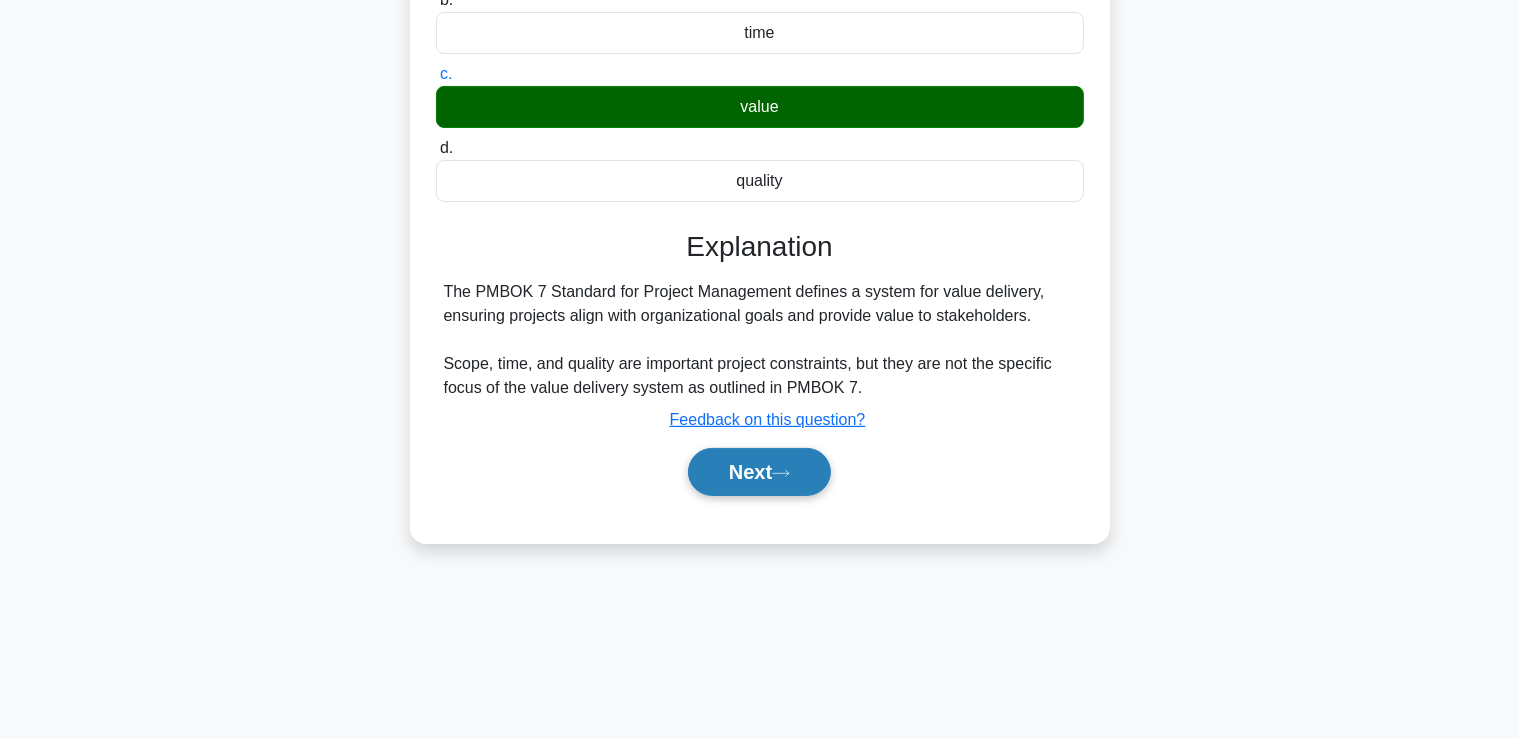 click on "Next" at bounding box center [759, 472] 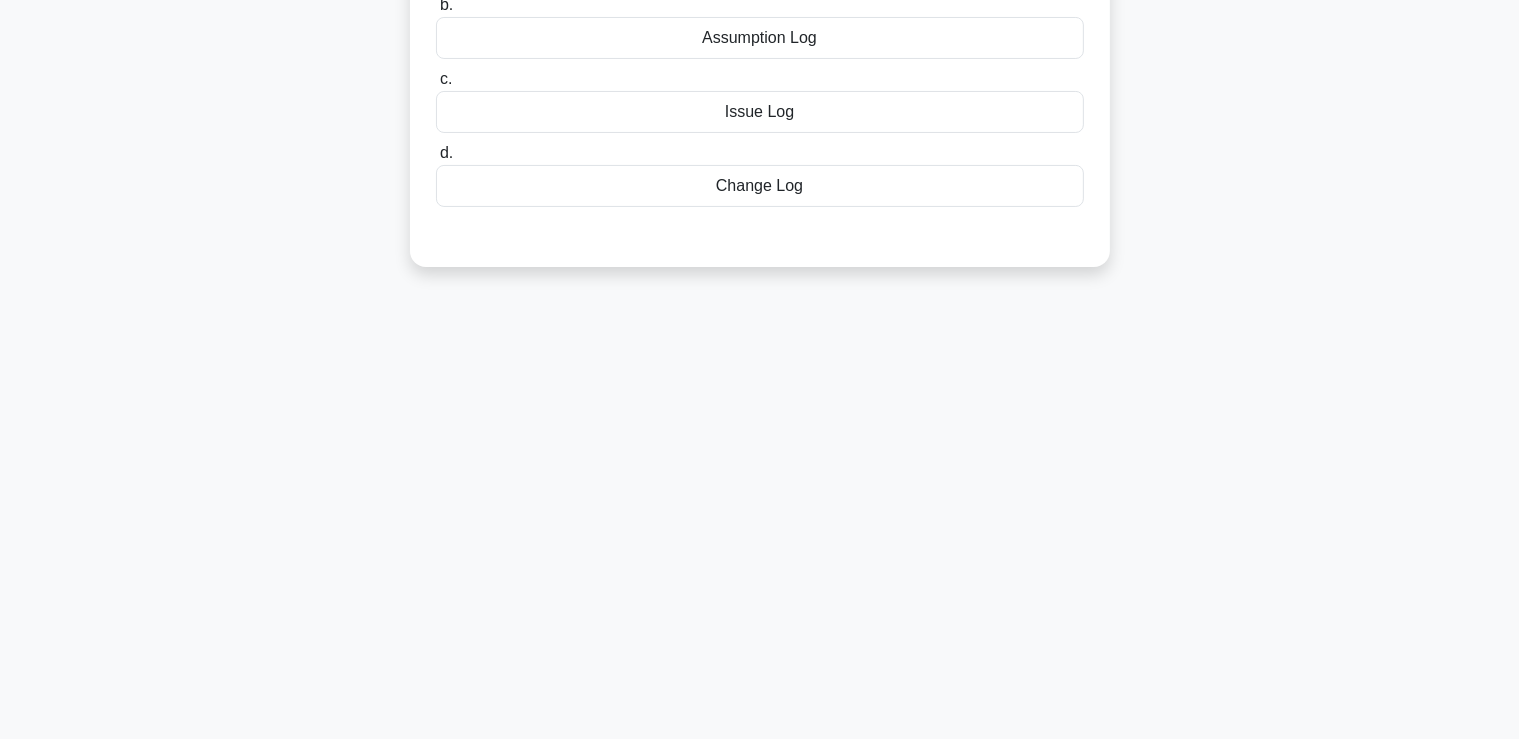 scroll, scrollTop: 0, scrollLeft: 0, axis: both 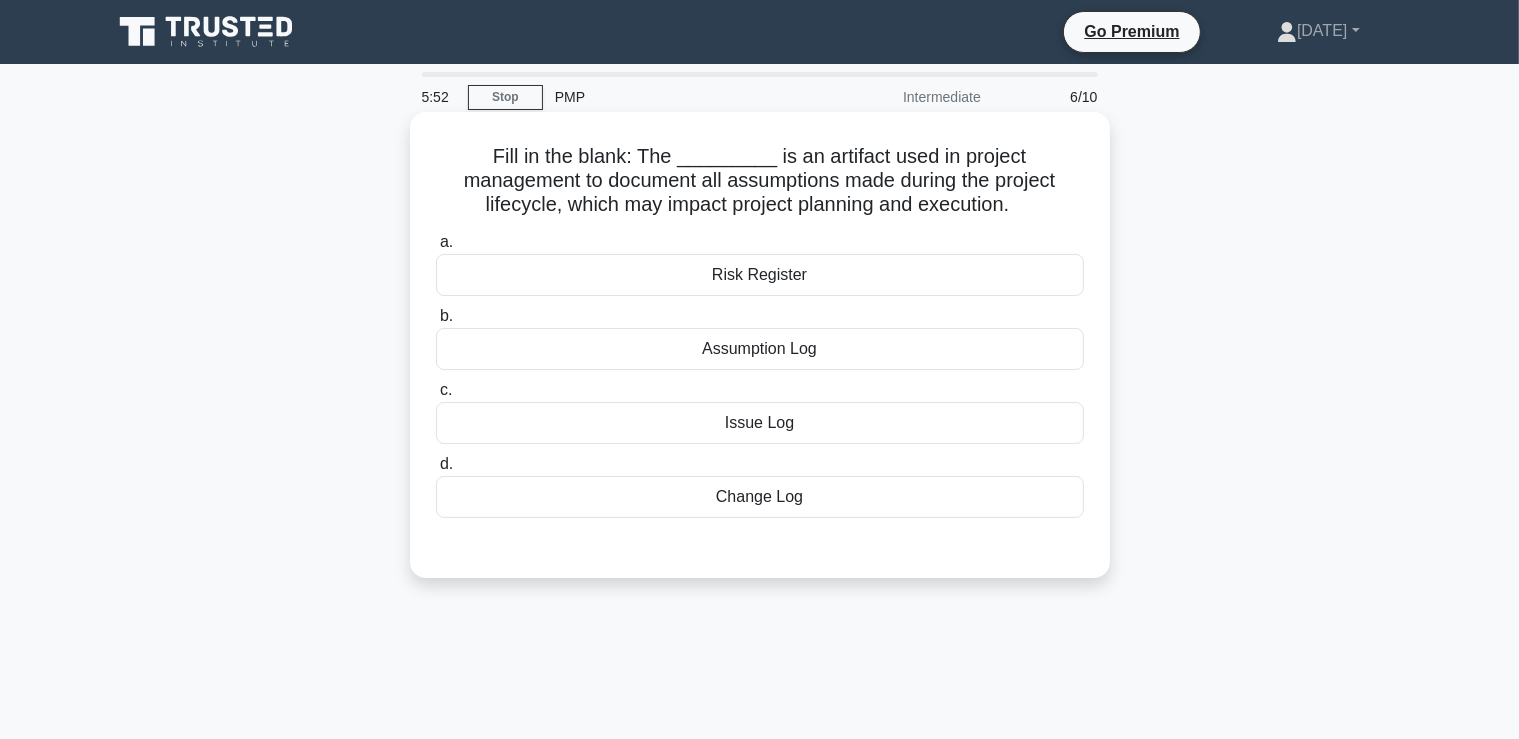 click on "Risk Register" at bounding box center [760, 275] 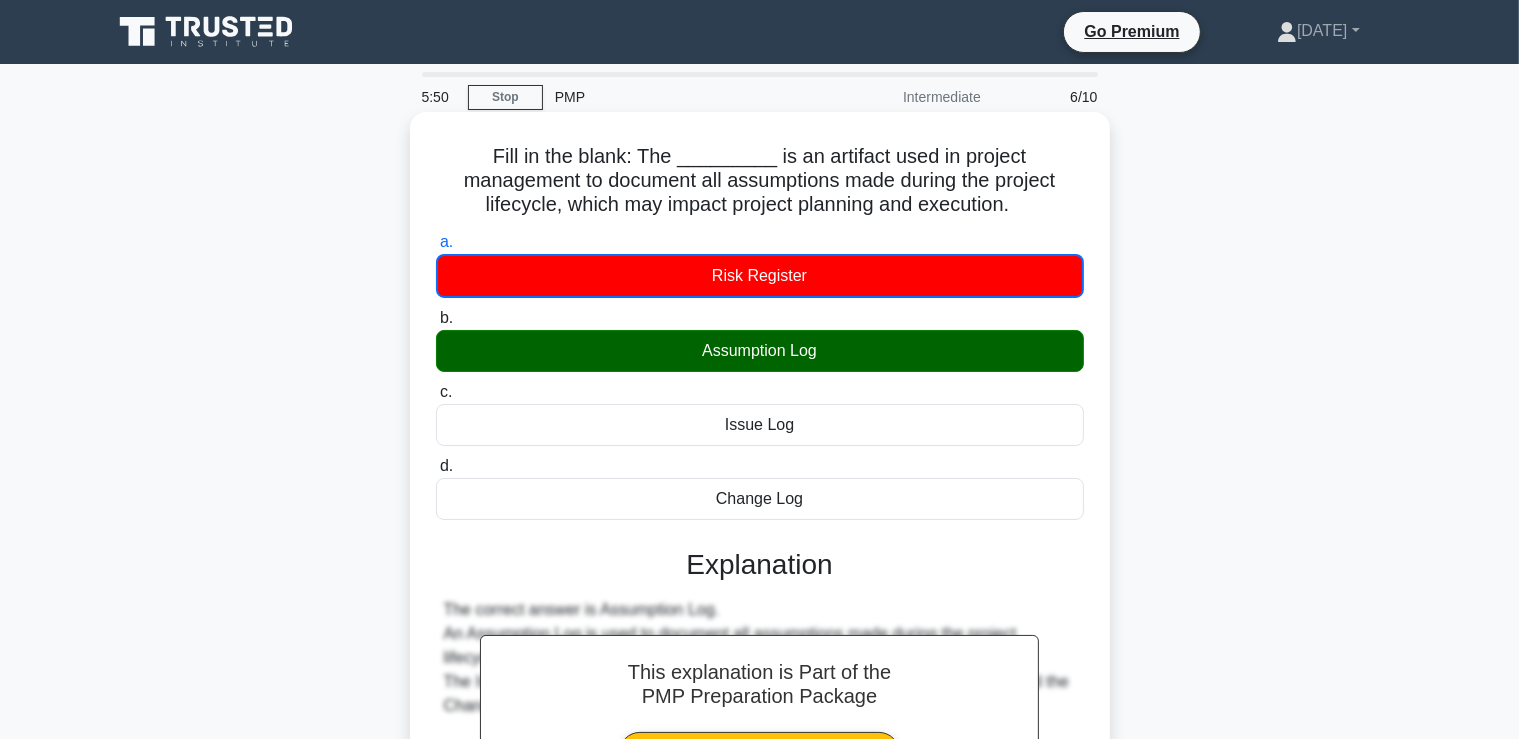 click on "Assumption Log" at bounding box center (760, 351) 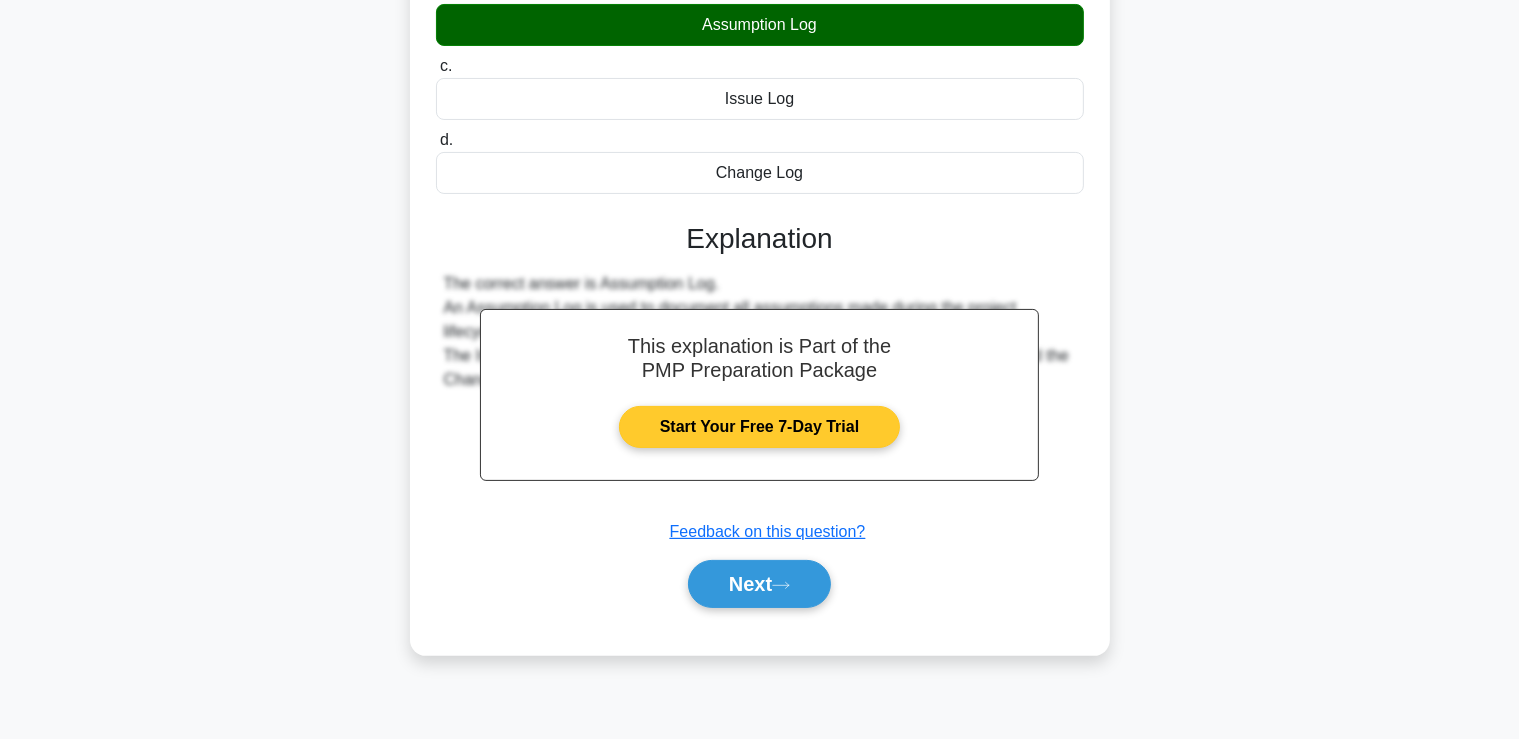 scroll, scrollTop: 341, scrollLeft: 0, axis: vertical 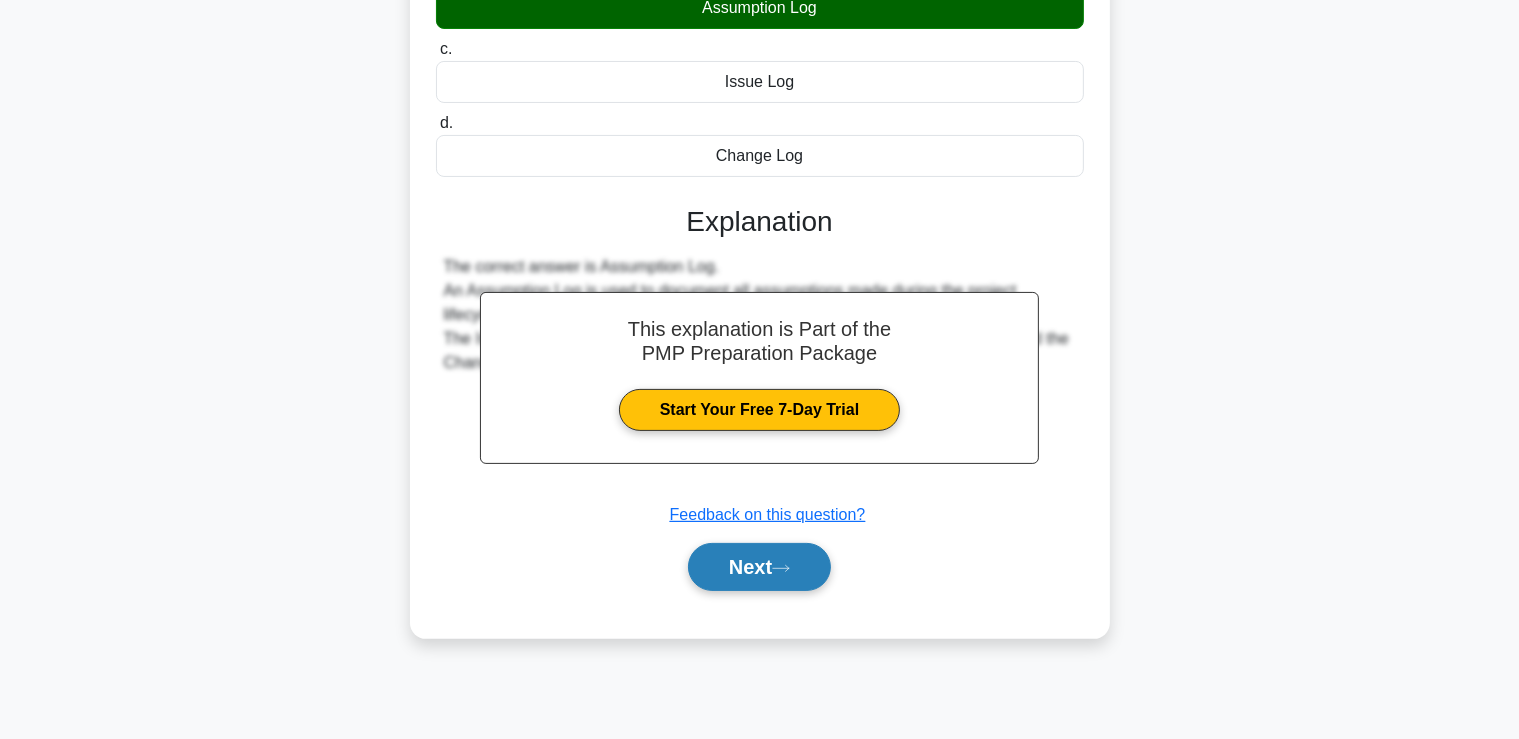 click on "Next" at bounding box center (759, 567) 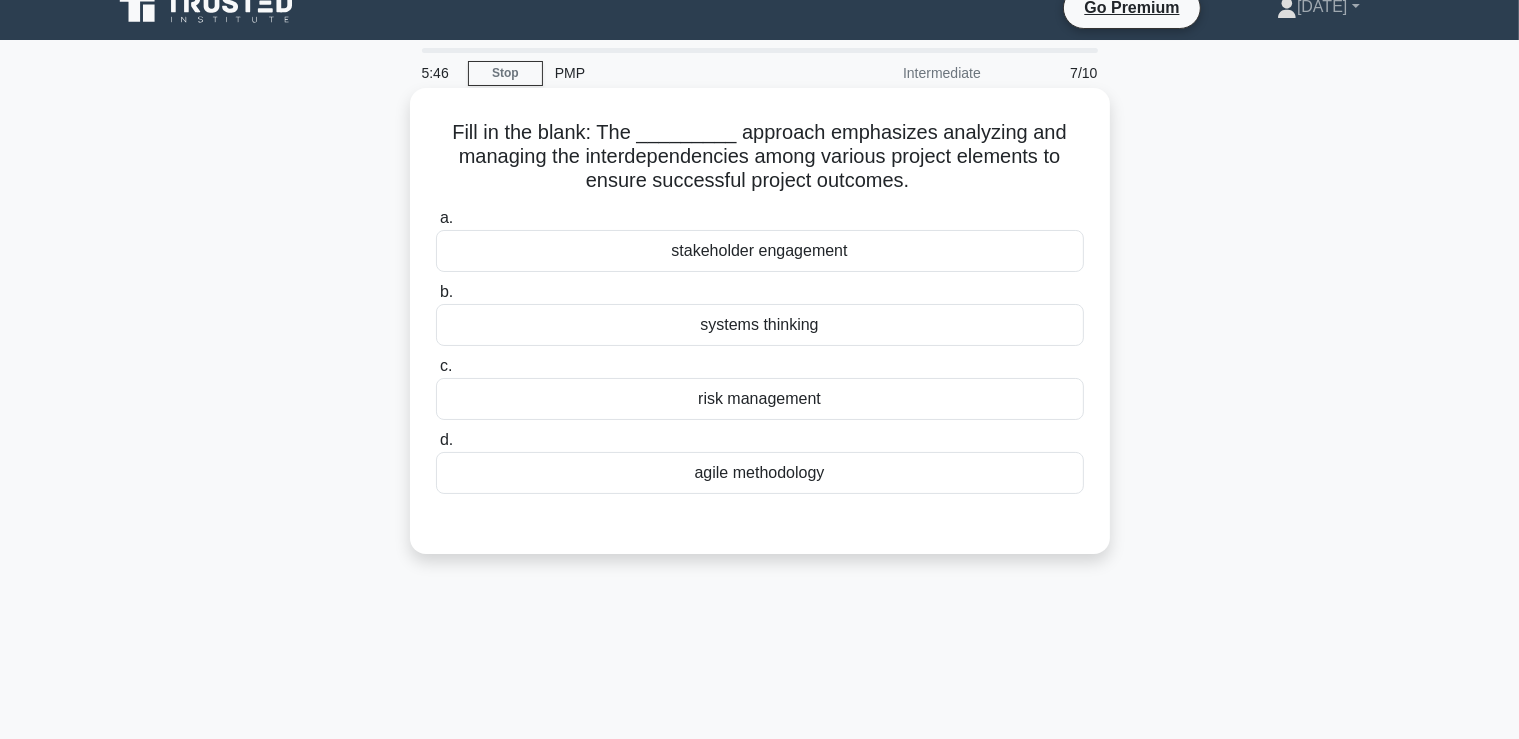 scroll, scrollTop: 0, scrollLeft: 0, axis: both 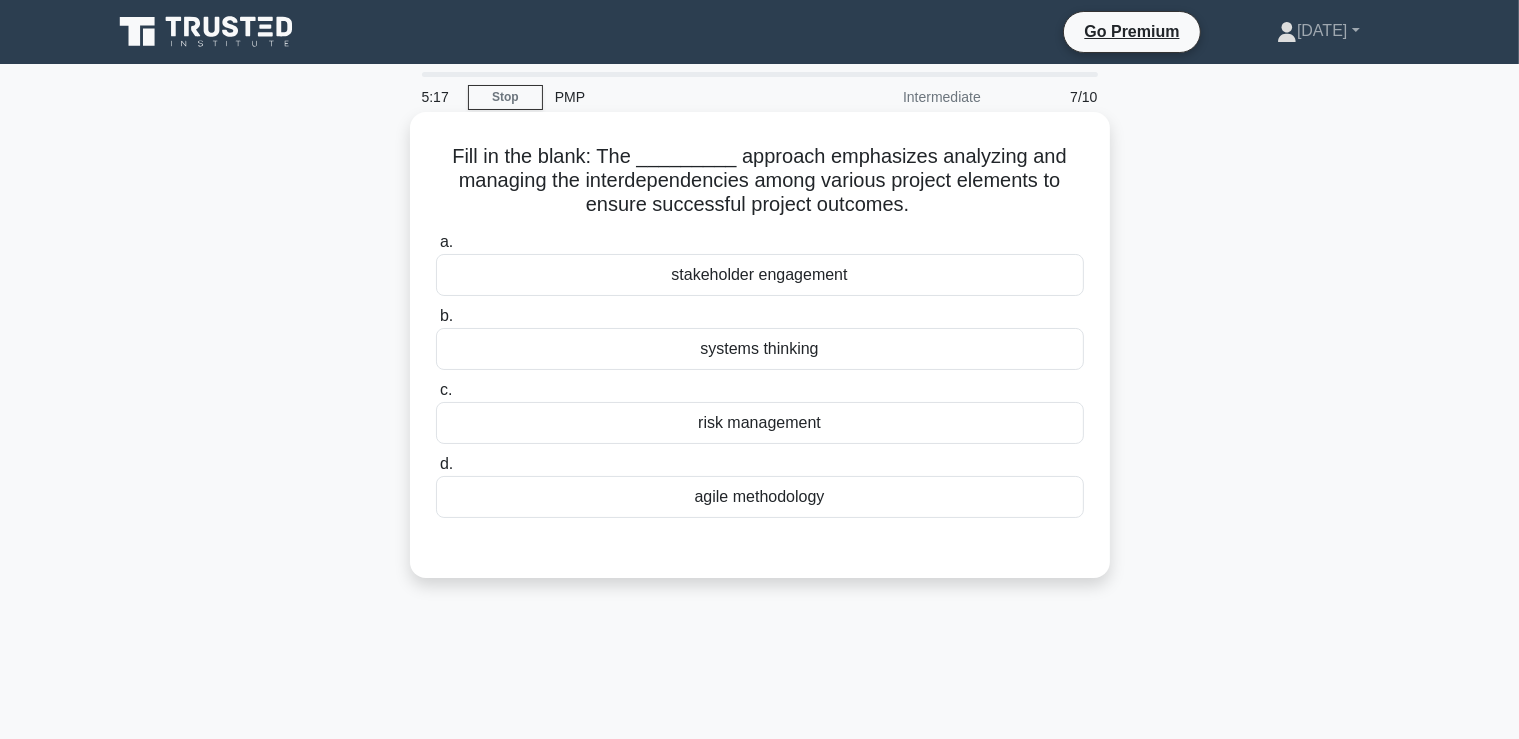 click on "systems thinking" at bounding box center (760, 349) 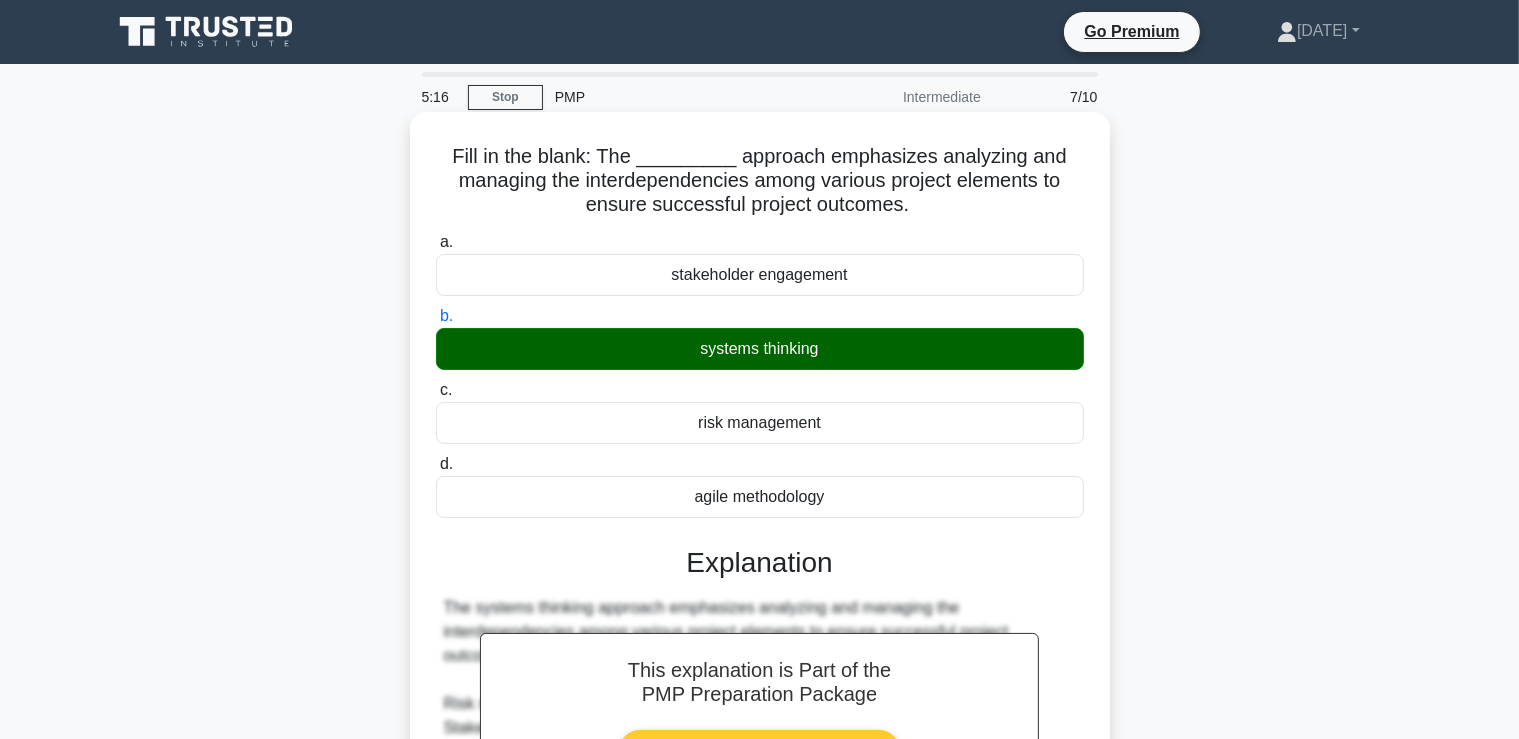 scroll, scrollTop: 341, scrollLeft: 0, axis: vertical 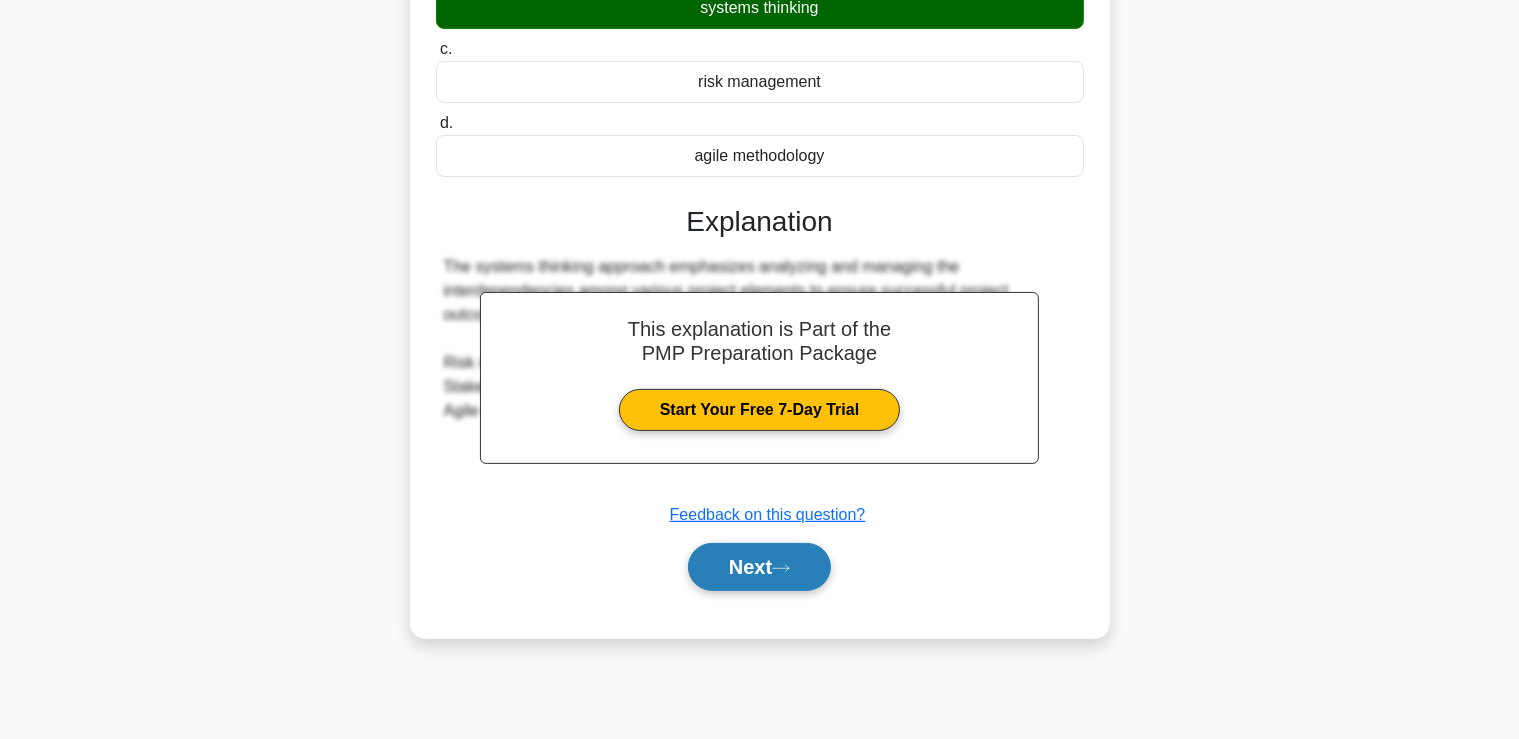 drag, startPoint x: 809, startPoint y: 574, endPoint x: 1048, endPoint y: 600, distance: 240.41006 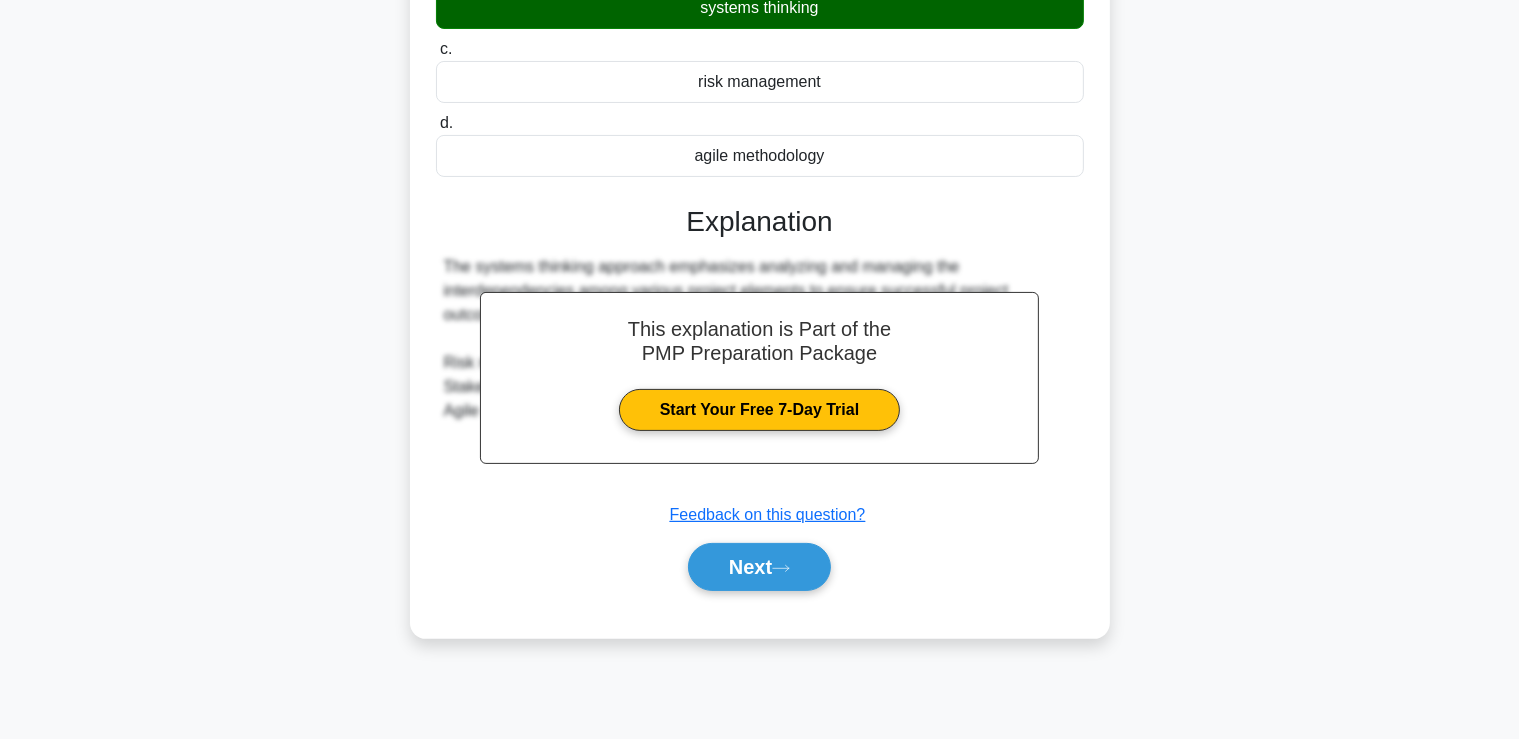 click on "Next" at bounding box center [759, 567] 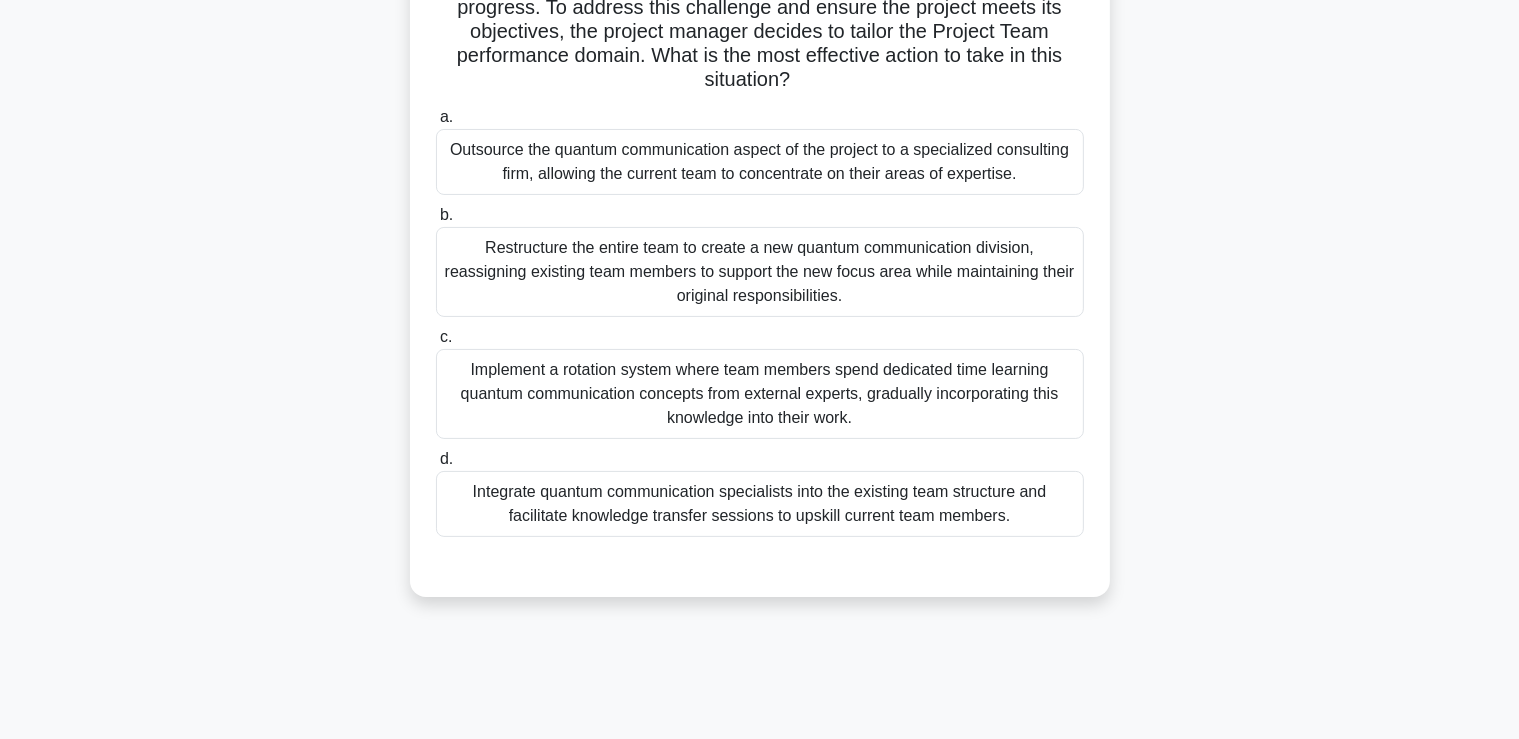 scroll, scrollTop: 0, scrollLeft: 0, axis: both 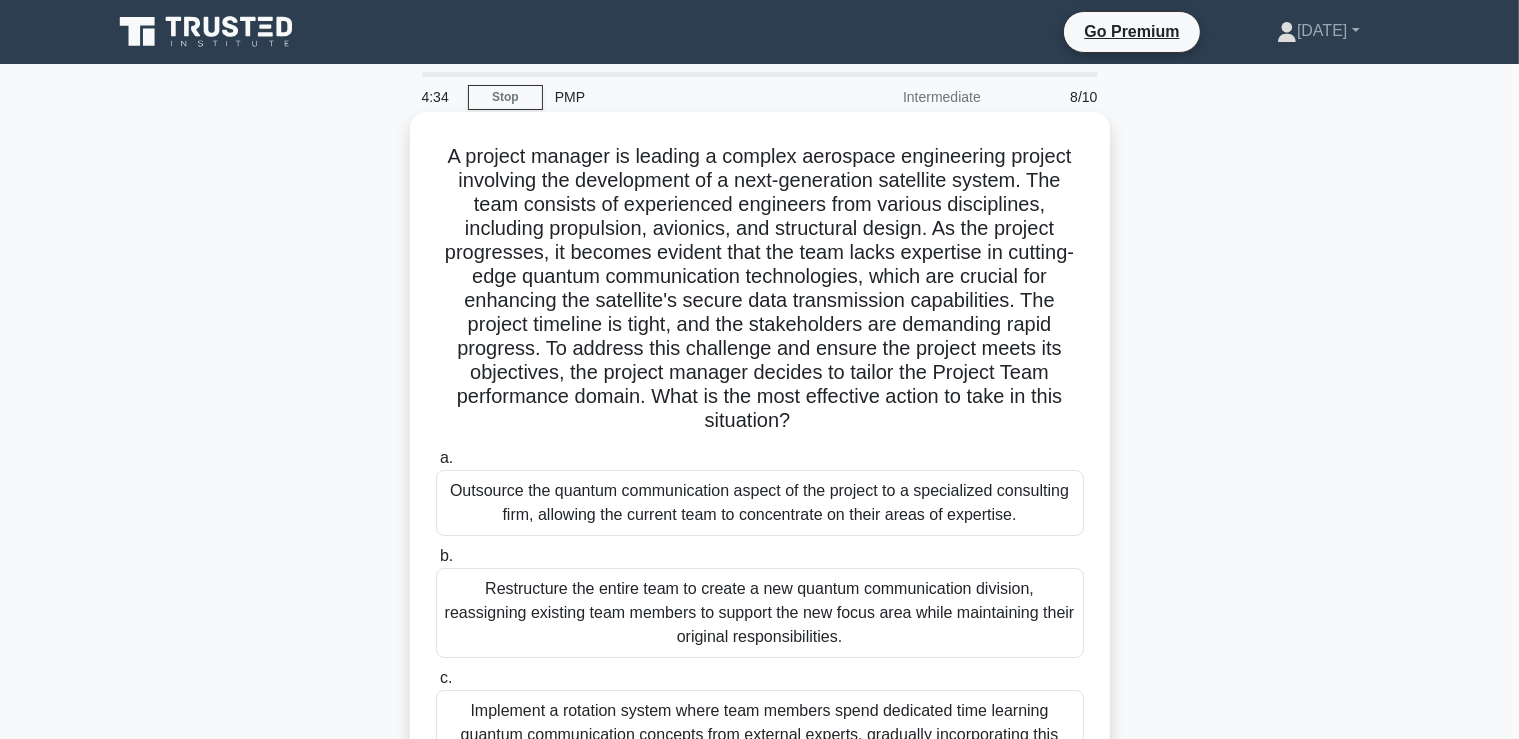 click on "A project manager is leading a complex aerospace engineering project involving the development of a next-generation satellite system. The team consists of experienced engineers from various disciplines, including propulsion, avionics, and structural design. As the project progresses, it becomes evident that the team lacks expertise in cutting-edge quantum communication technologies, which are crucial for enhancing the satellite's secure data transmission capabilities. The project timeline is tight, and the stakeholders are demanding rapid progress. To address this challenge and ensure the project meets its objectives, the project manager decides to tailor the Project Team performance domain. What is the most effective action to take in this situation?
.spinner_0XTQ{transform-origin:center;animation:spinner_y6GP .75s linear infinite}@keyframes spinner_y6GP{100%{transform:rotate(360deg)}}" at bounding box center [760, 289] 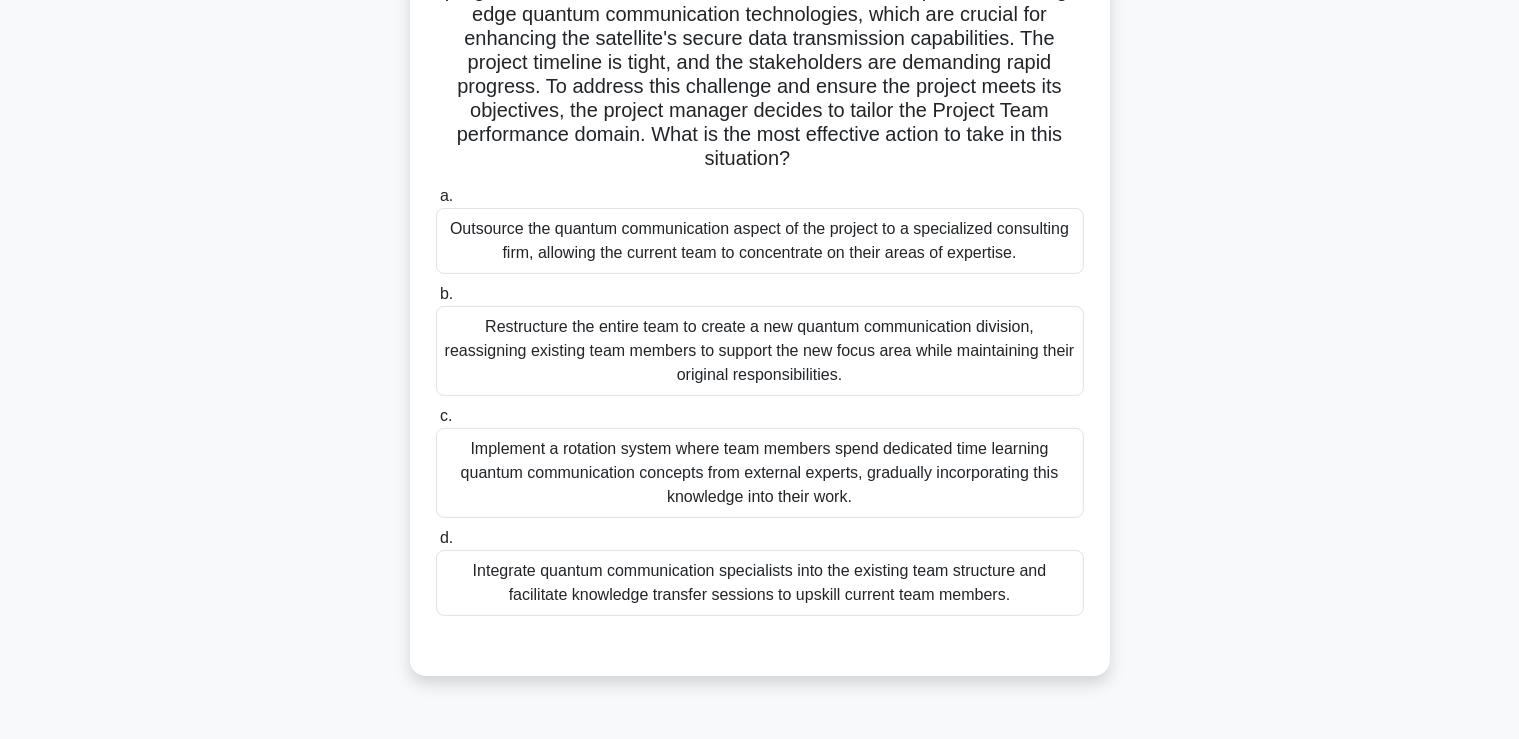 scroll, scrollTop: 316, scrollLeft: 0, axis: vertical 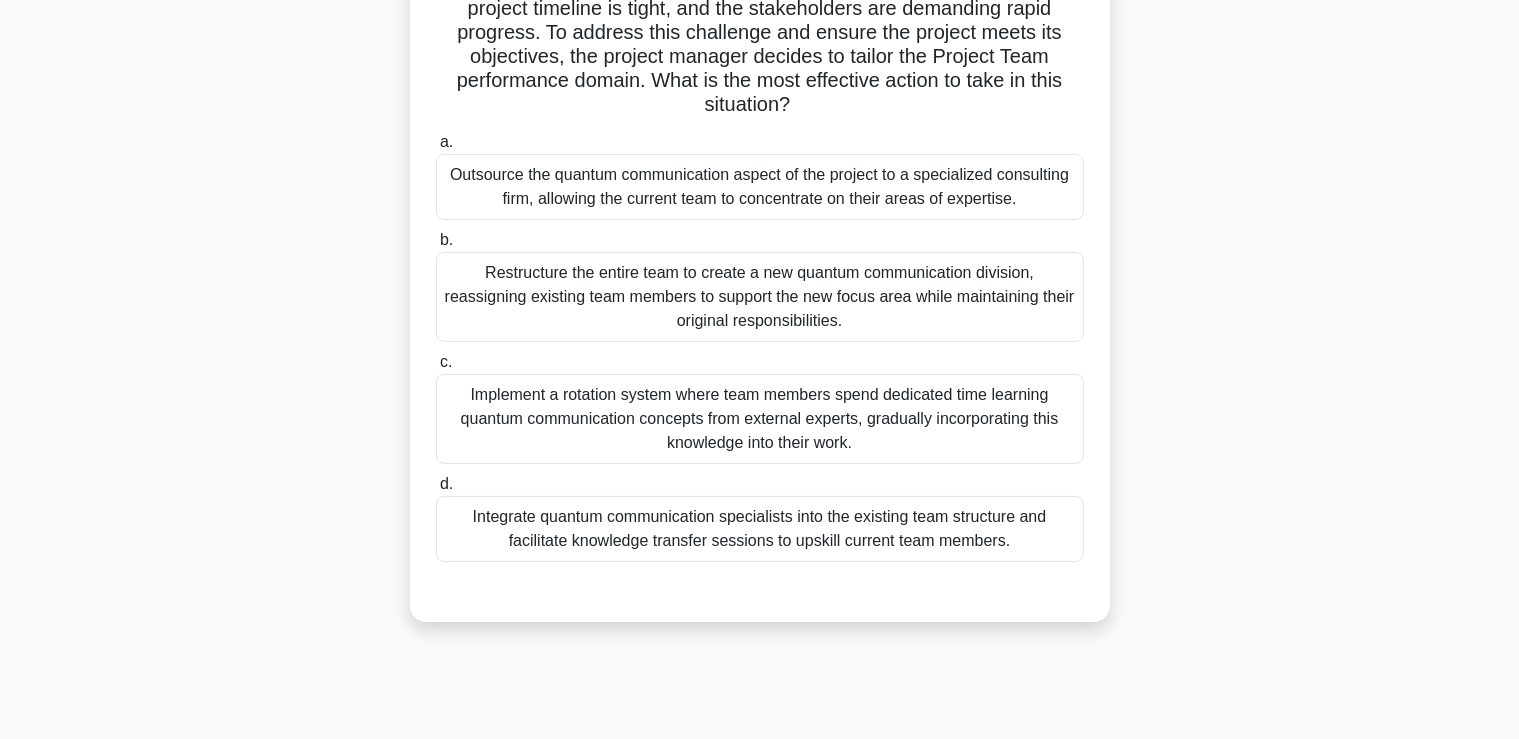 click on "Integrate quantum communication specialists into the existing team structure and facilitate knowledge transfer sessions to upskill current team members." at bounding box center (760, 529) 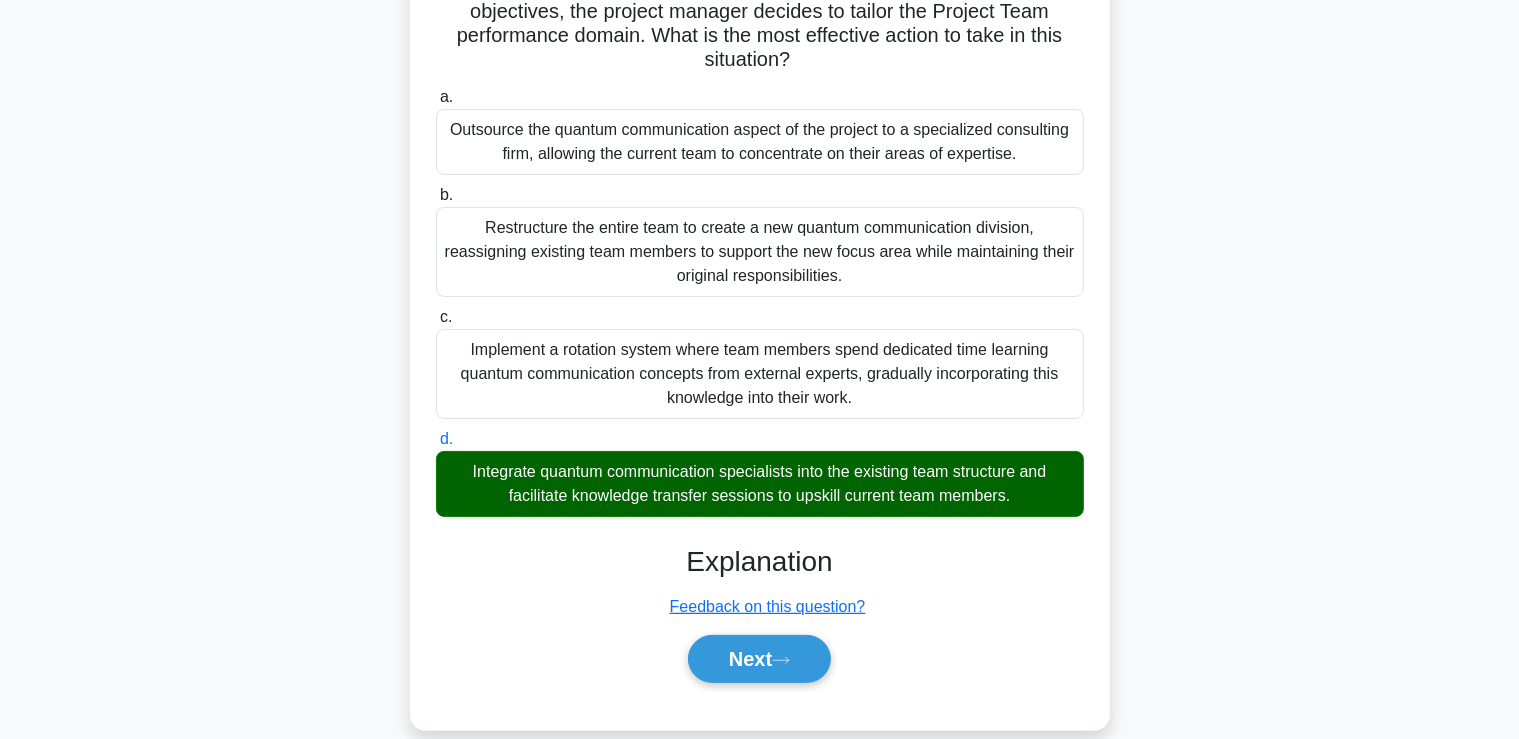 scroll, scrollTop: 365, scrollLeft: 0, axis: vertical 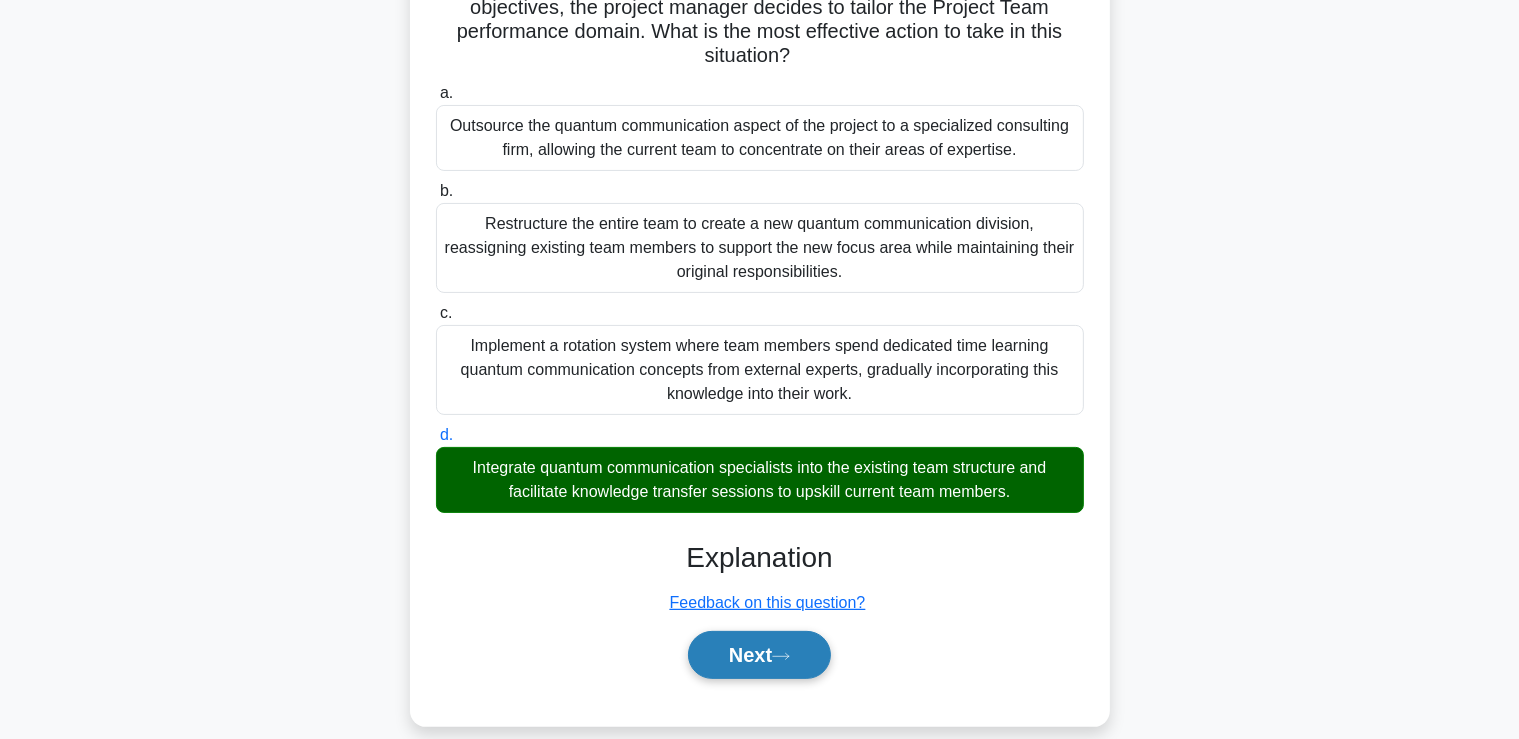 click on "Next" at bounding box center (759, 655) 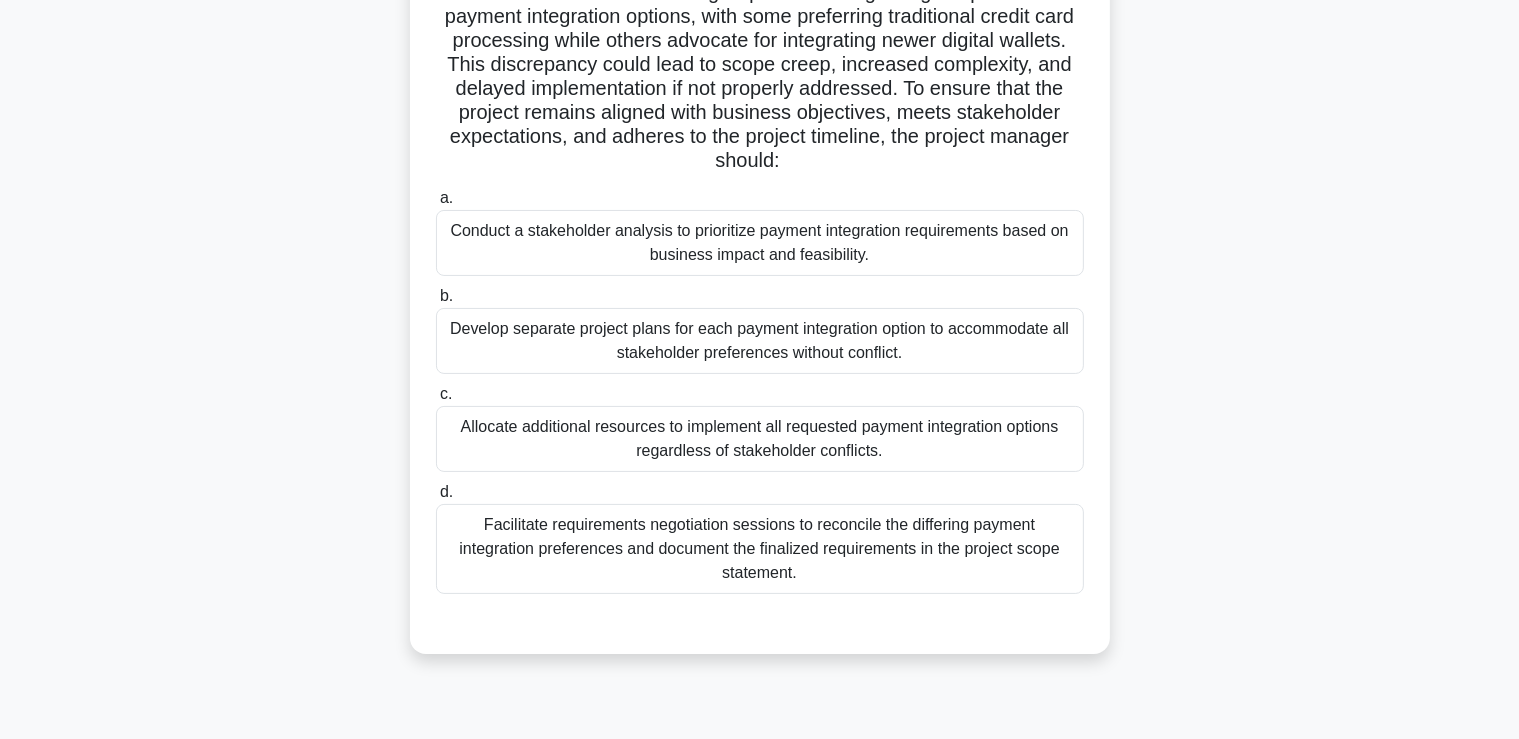 scroll, scrollTop: 341, scrollLeft: 0, axis: vertical 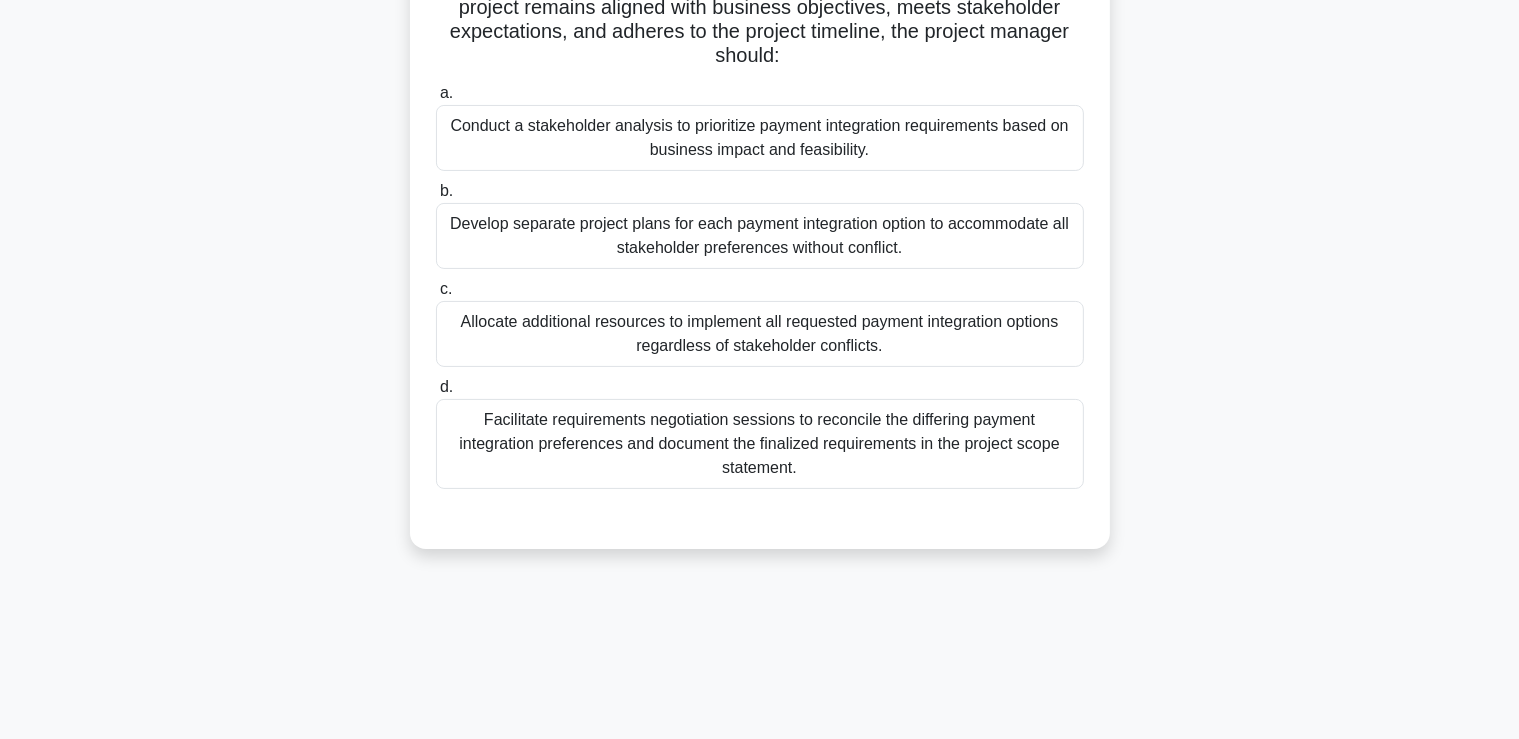 click on "Conduct a stakeholder analysis to prioritize payment integration requirements based on business impact and feasibility." at bounding box center [760, 138] 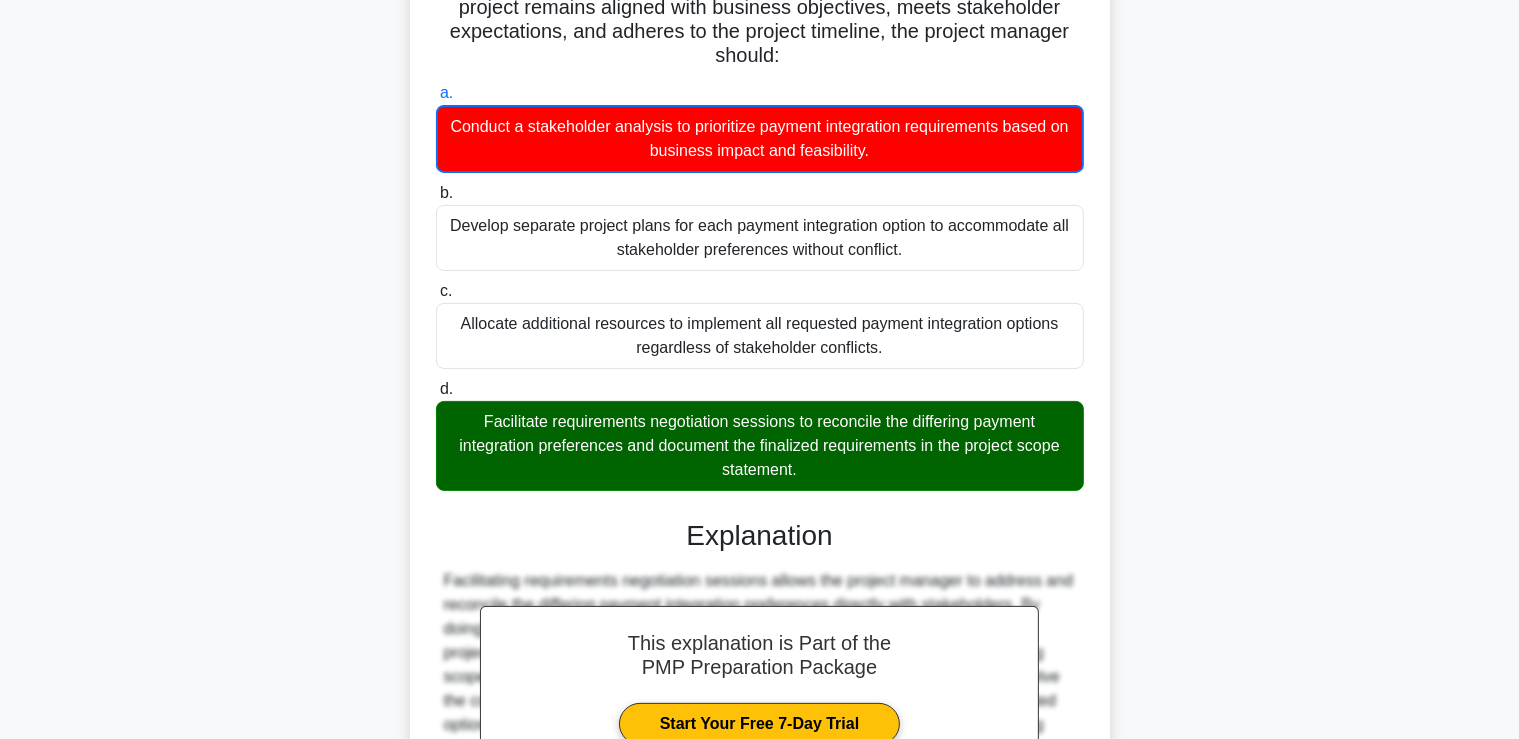 click on "Facilitate requirements negotiation sessions to reconcile the differing payment integration preferences and document the finalized requirements in the project scope statement." at bounding box center [760, 446] 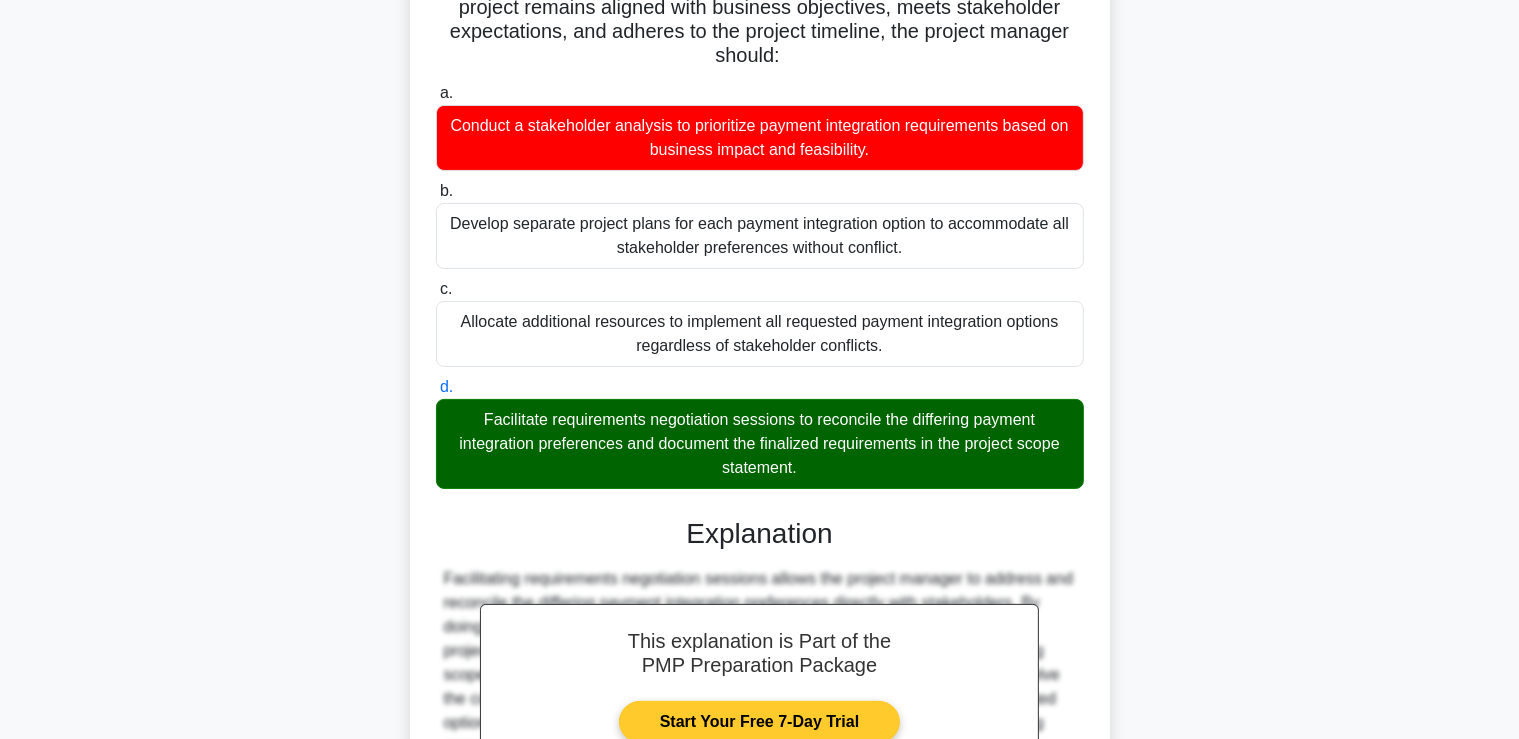 scroll, scrollTop: 589, scrollLeft: 0, axis: vertical 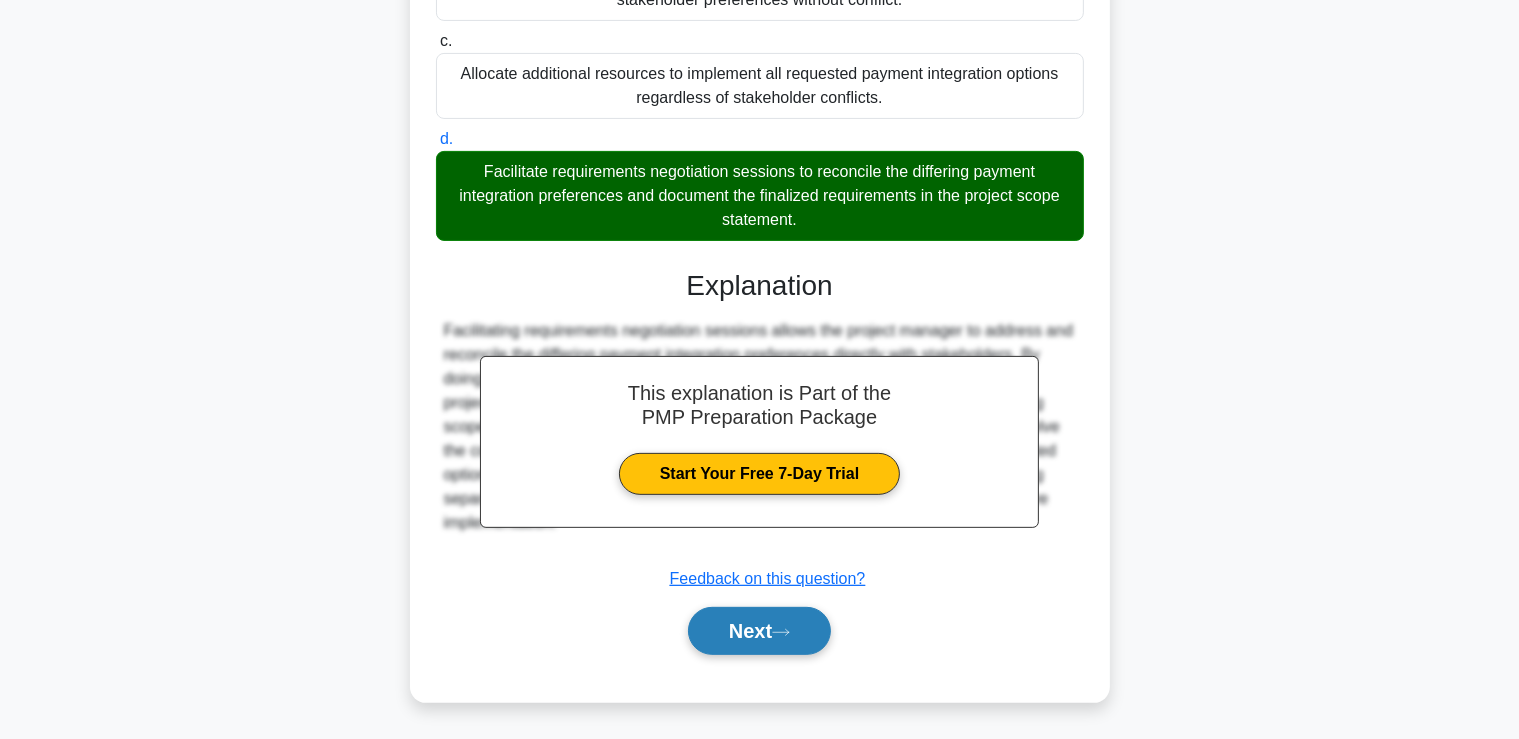 click on "Next" at bounding box center [759, 631] 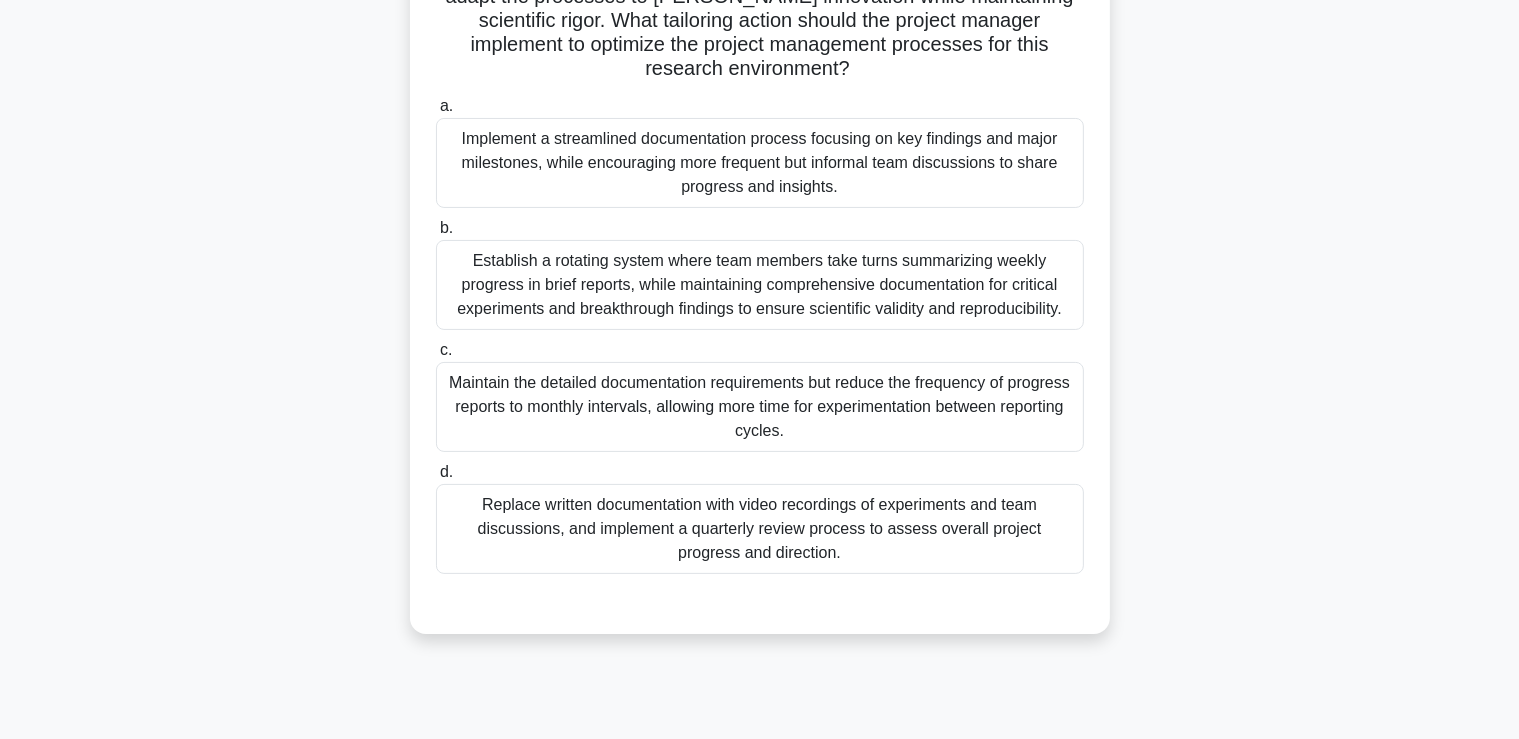 scroll, scrollTop: 0, scrollLeft: 0, axis: both 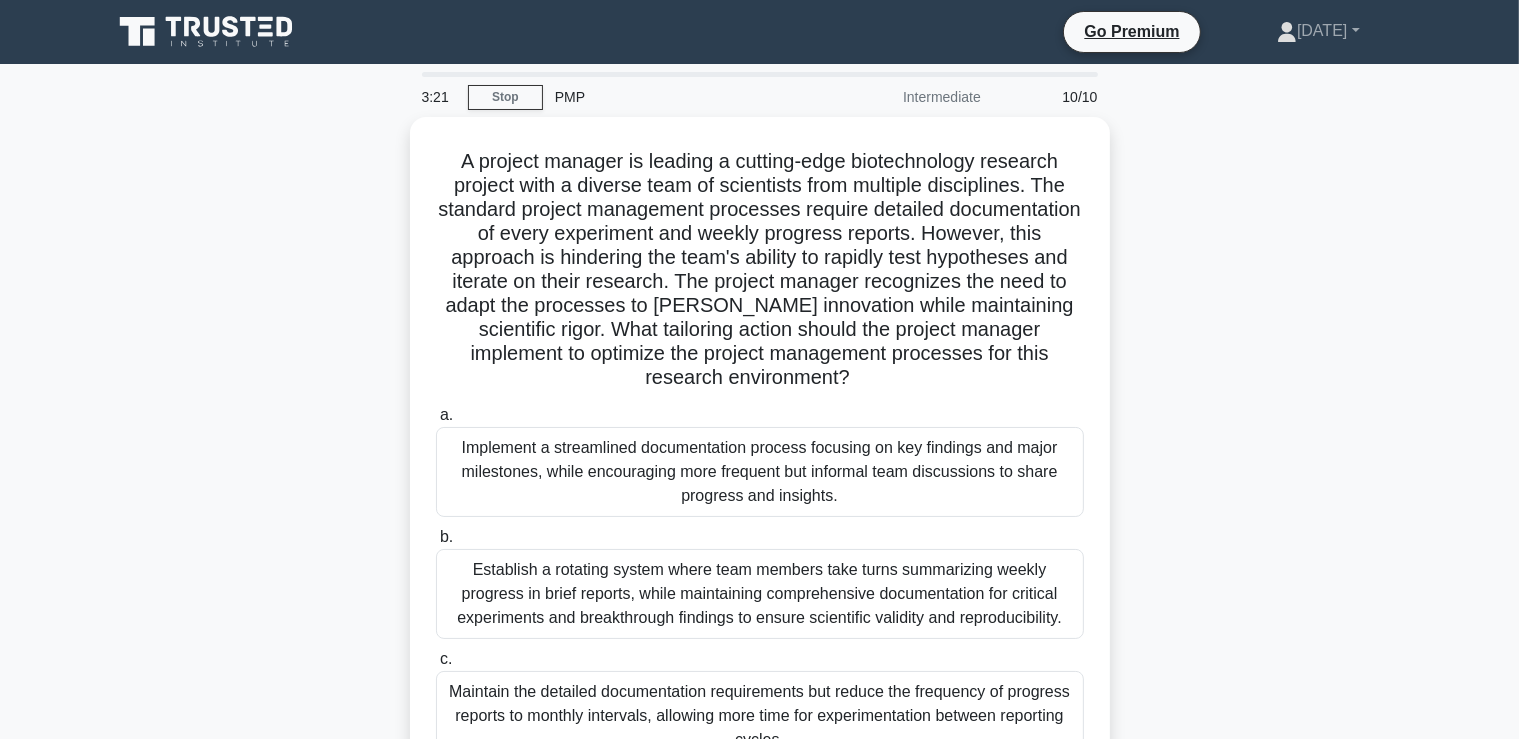 drag, startPoint x: 458, startPoint y: 335, endPoint x: 1419, endPoint y: 347, distance: 961.0749 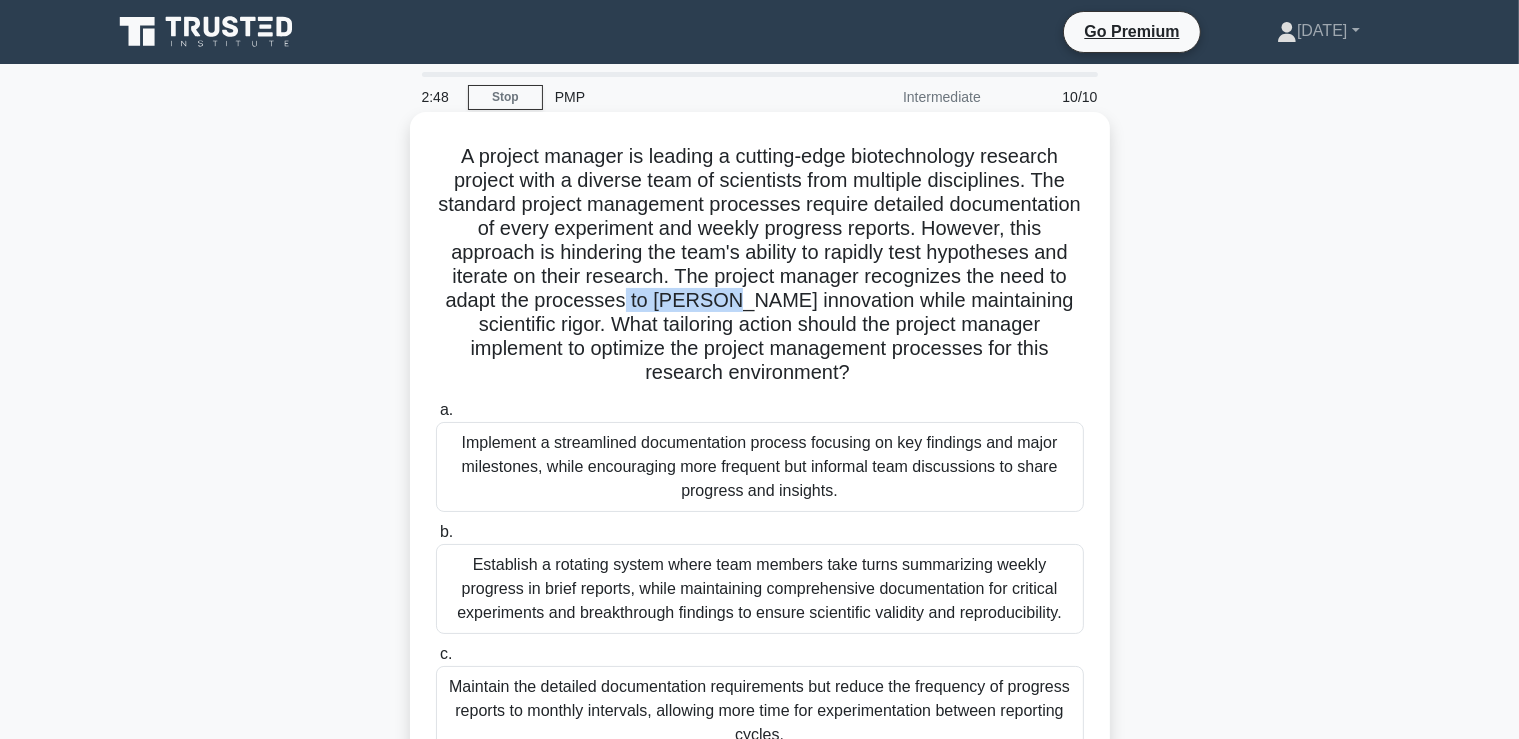 drag, startPoint x: 626, startPoint y: 302, endPoint x: 535, endPoint y: 305, distance: 91.04944 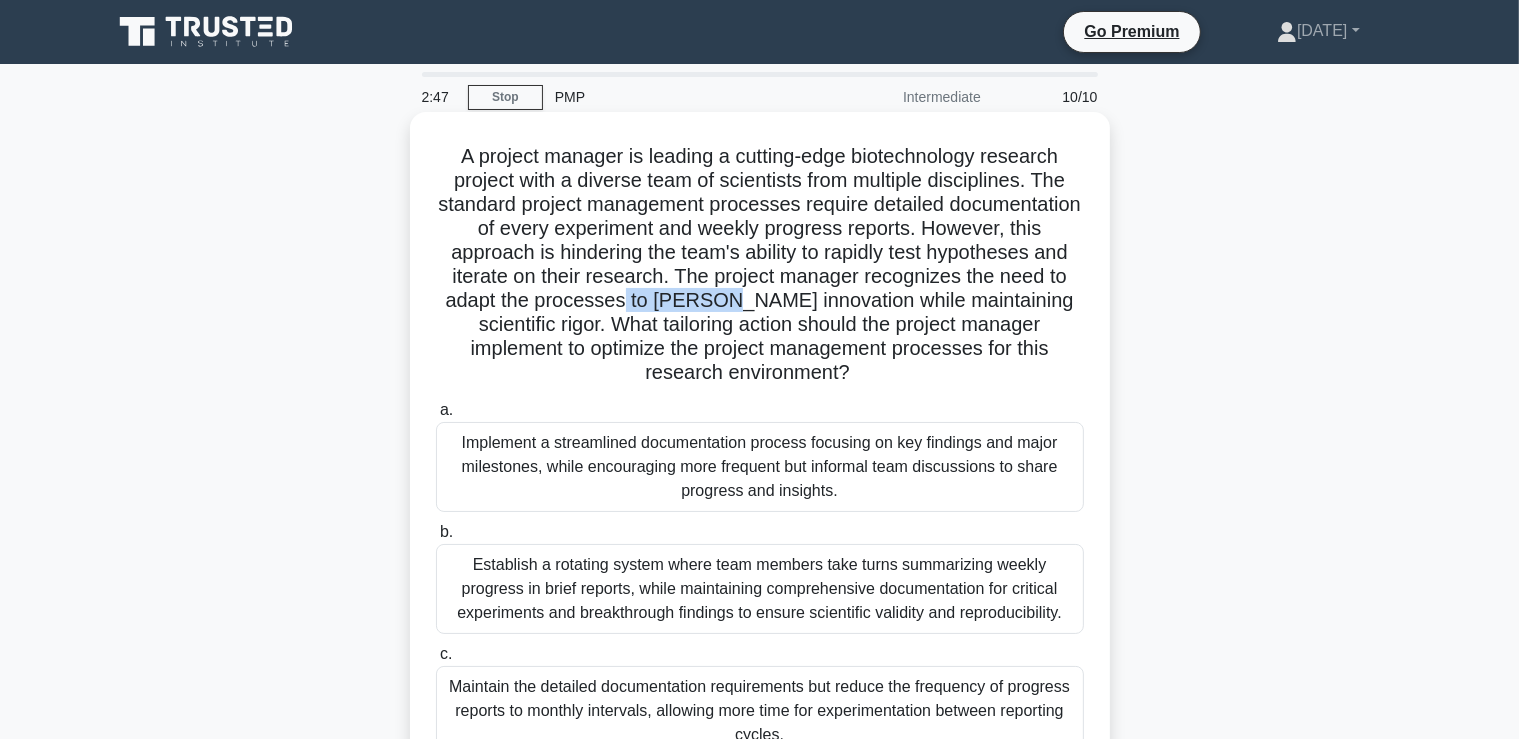 copy on "to foster" 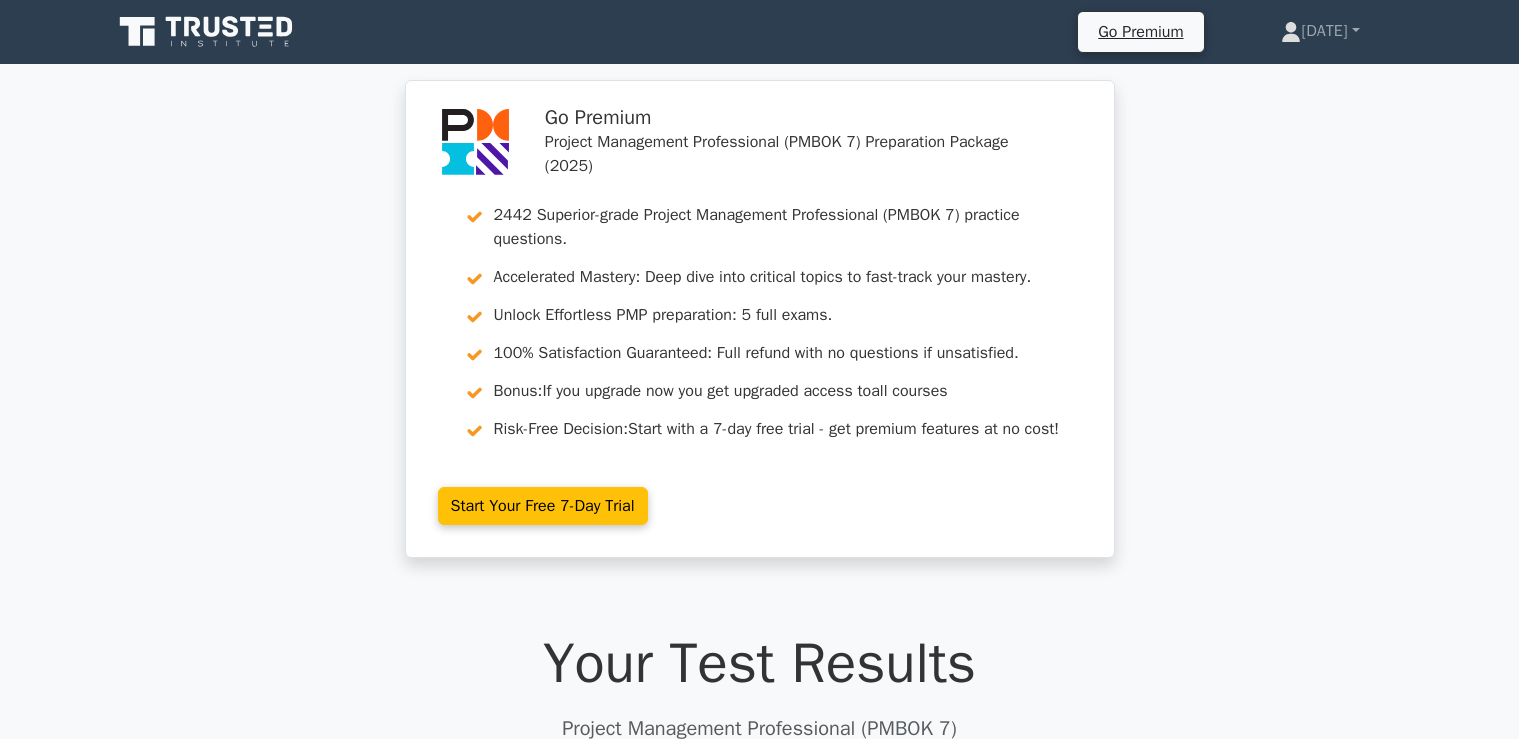 scroll, scrollTop: 0, scrollLeft: 0, axis: both 